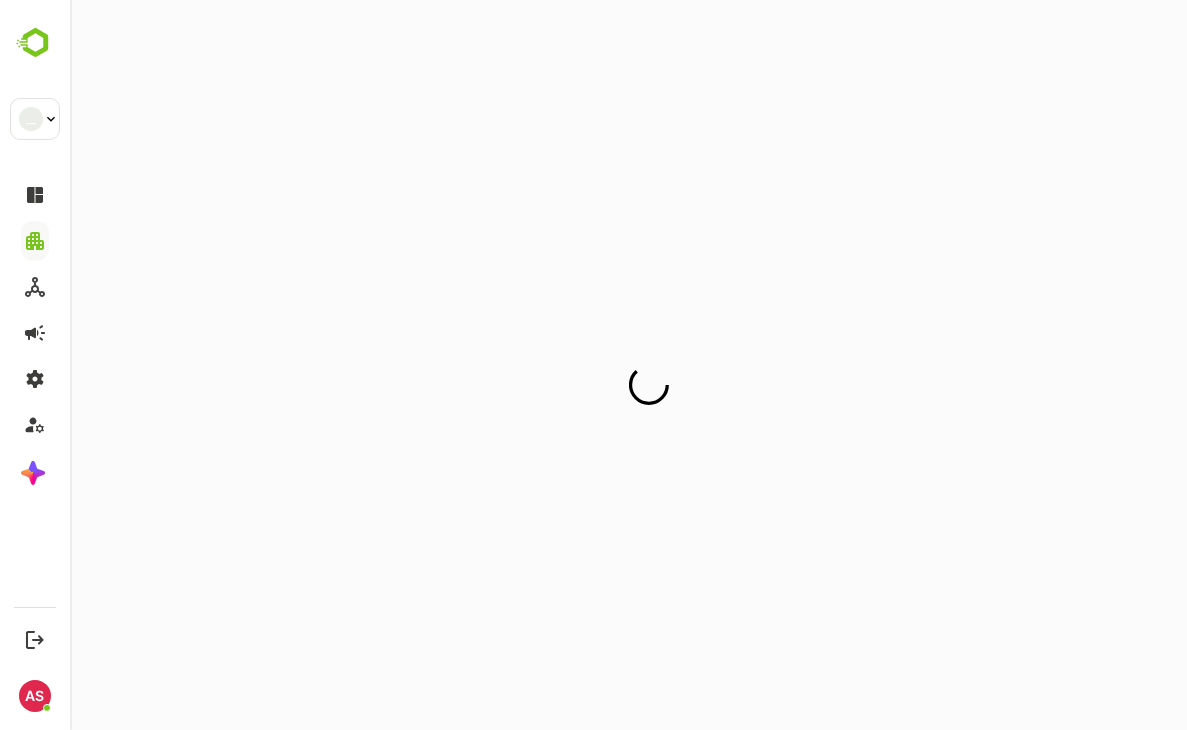 scroll, scrollTop: 0, scrollLeft: 0, axis: both 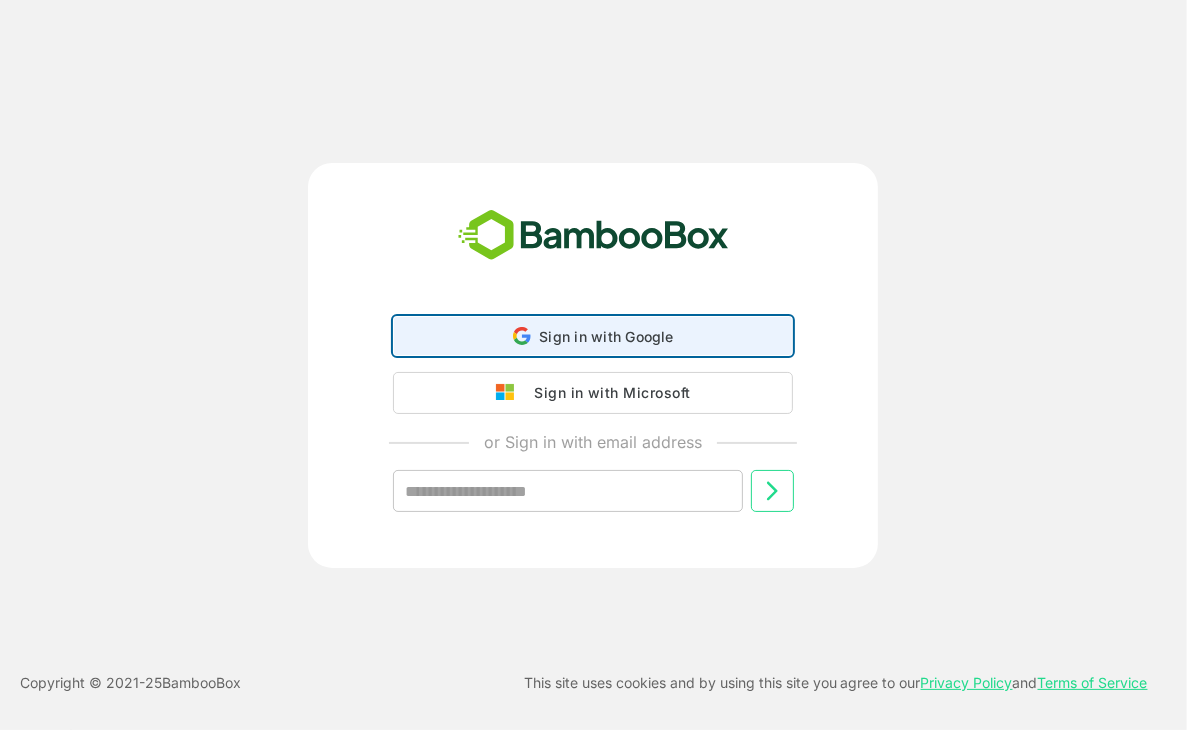 click on "Sign in with Google" at bounding box center (606, 336) 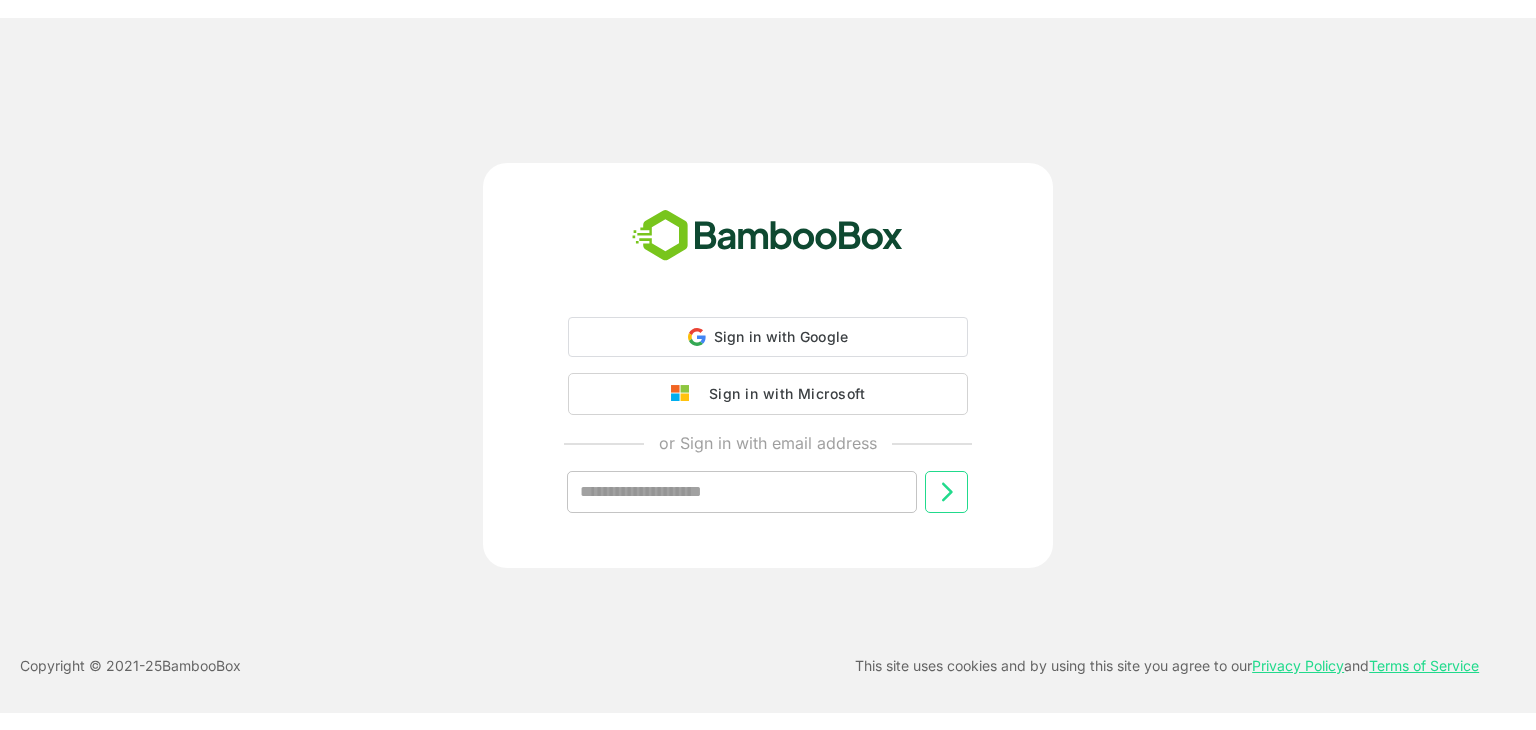 scroll, scrollTop: 0, scrollLeft: 0, axis: both 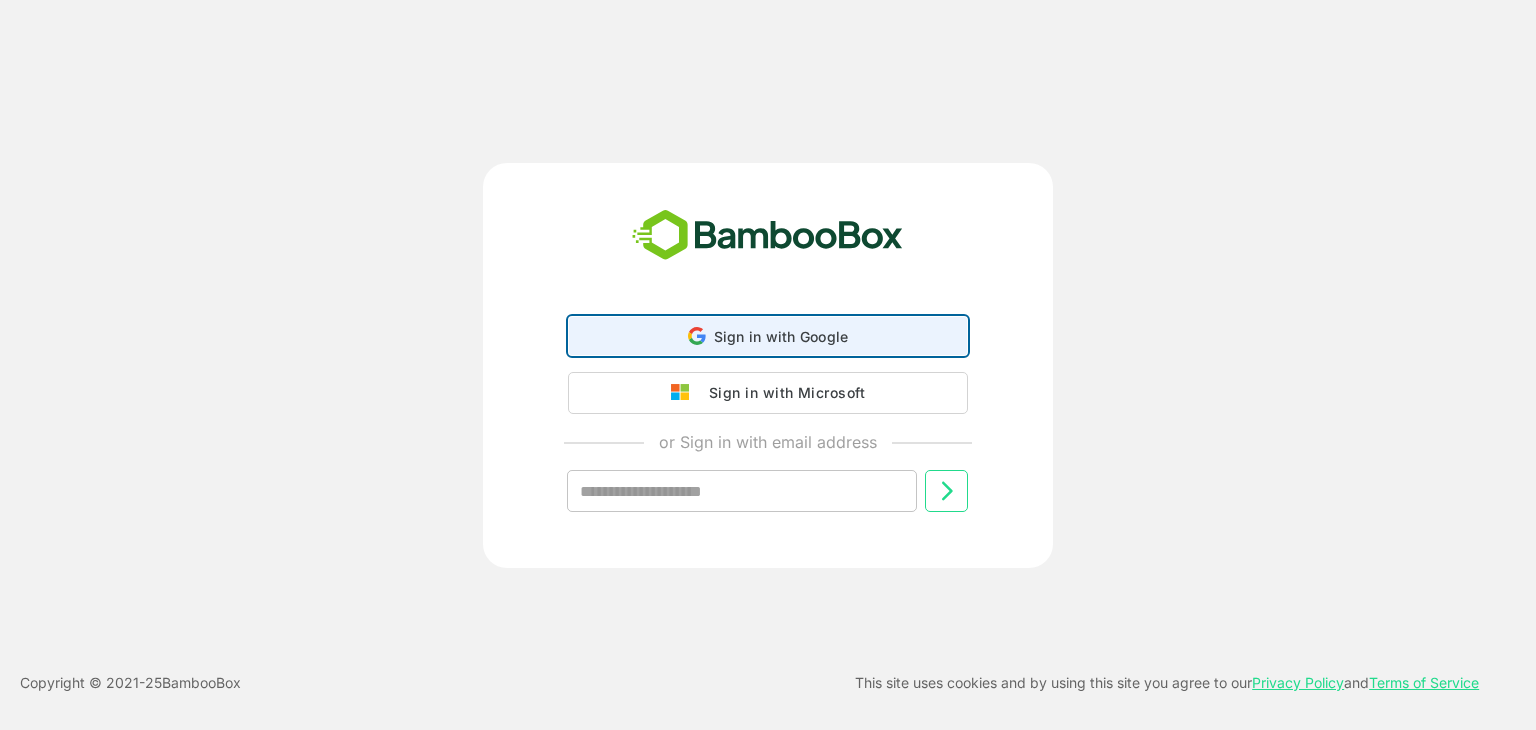 click on "Sign in with Google" at bounding box center [781, 336] 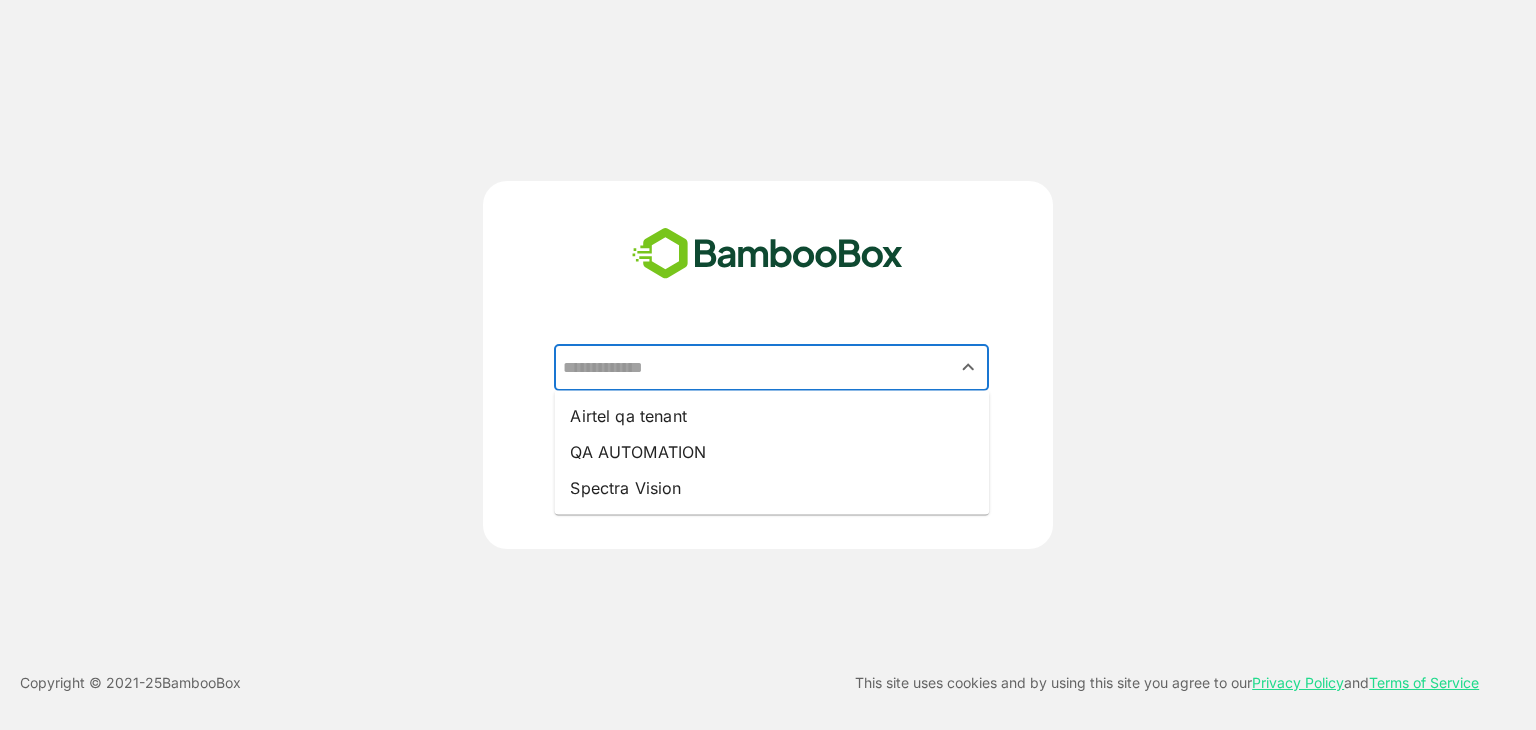 click at bounding box center [771, 368] 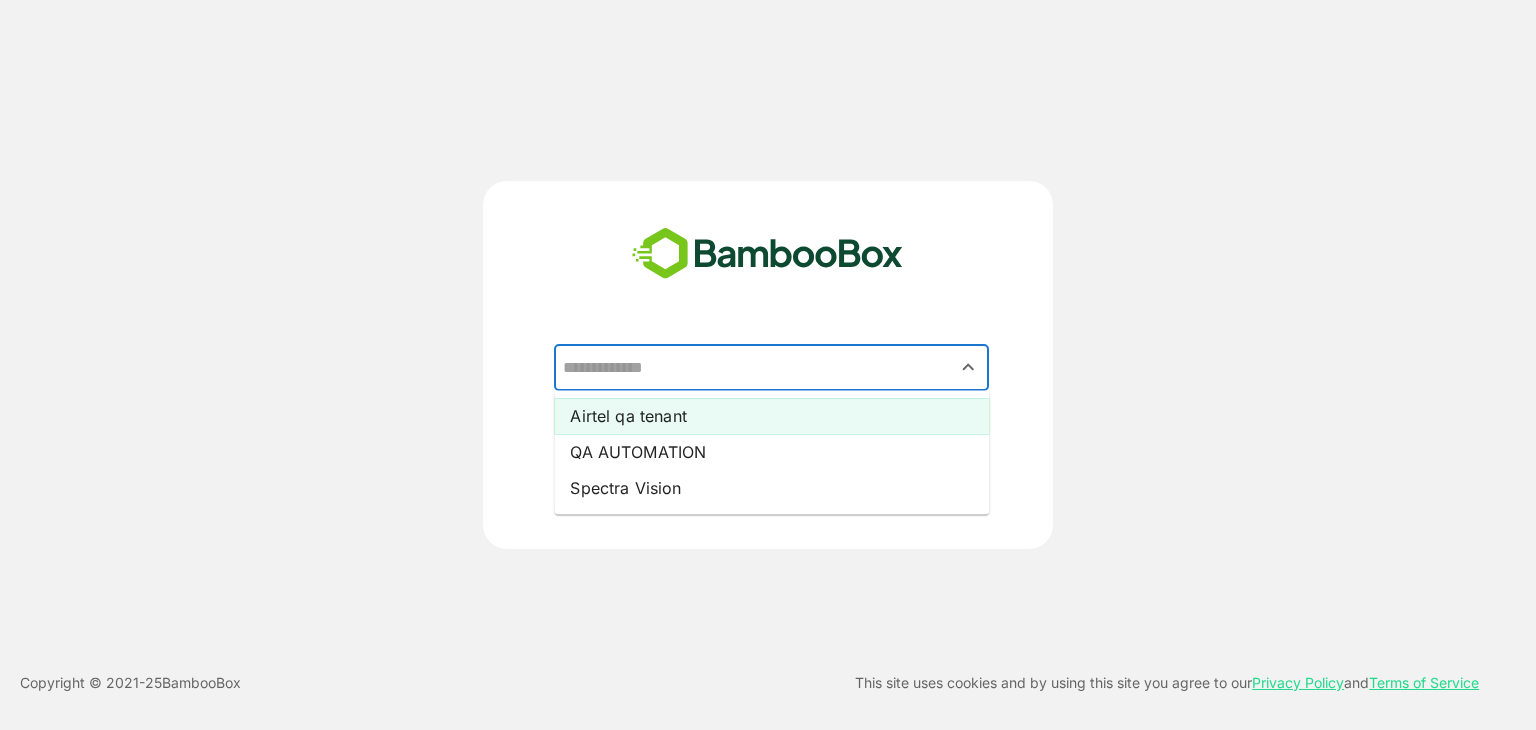 click on "Airtel qa tenant" at bounding box center (771, 416) 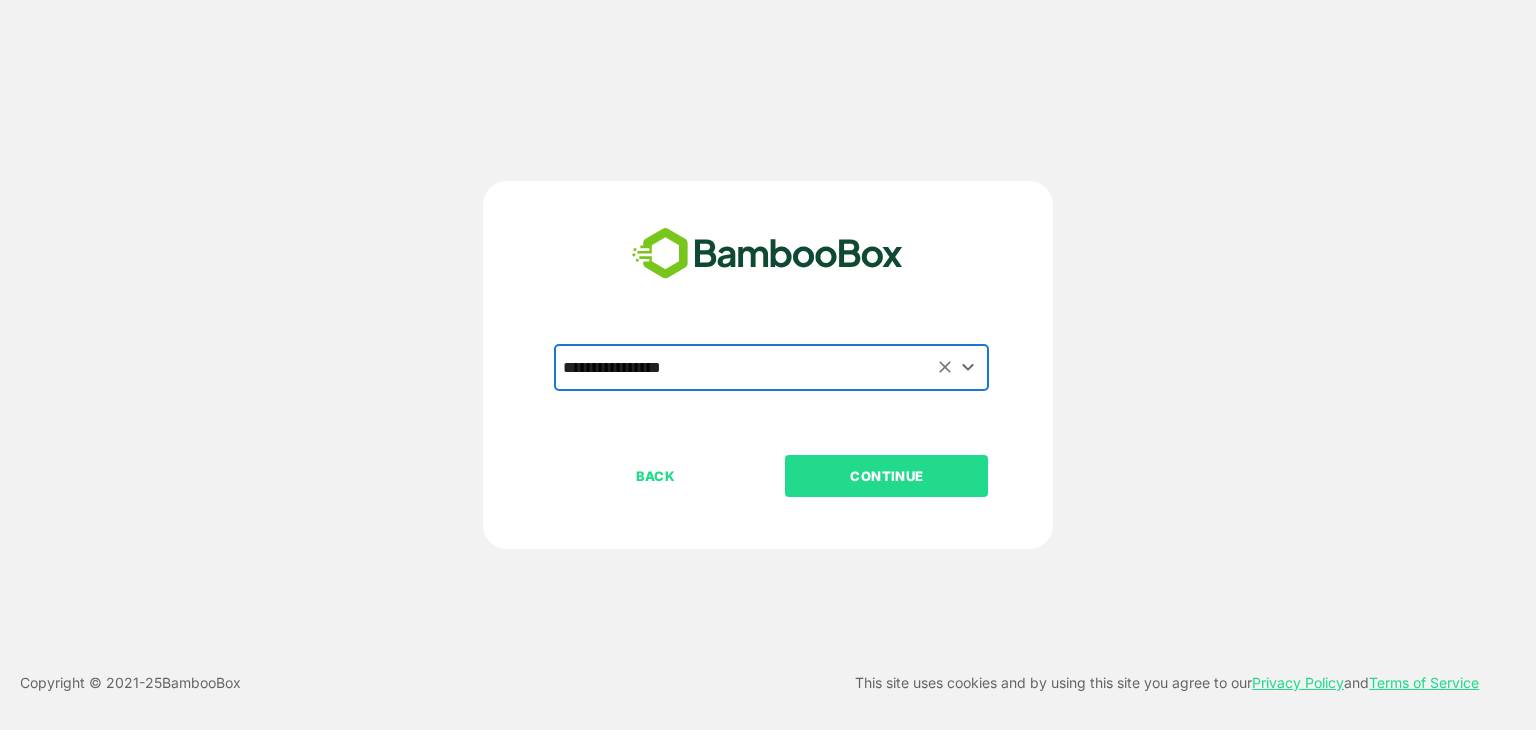 click on "CONTINUE" at bounding box center [887, 476] 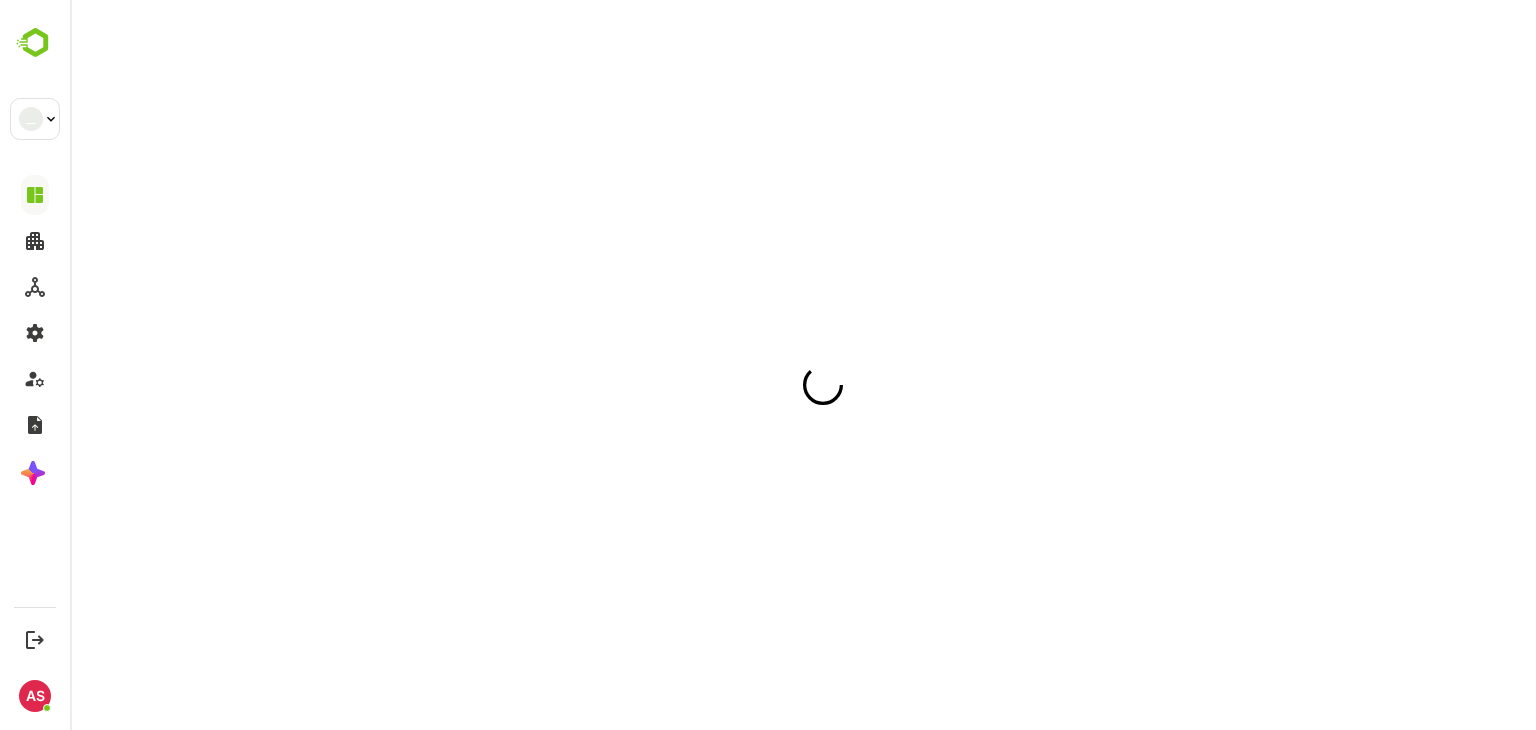 scroll, scrollTop: 0, scrollLeft: 0, axis: both 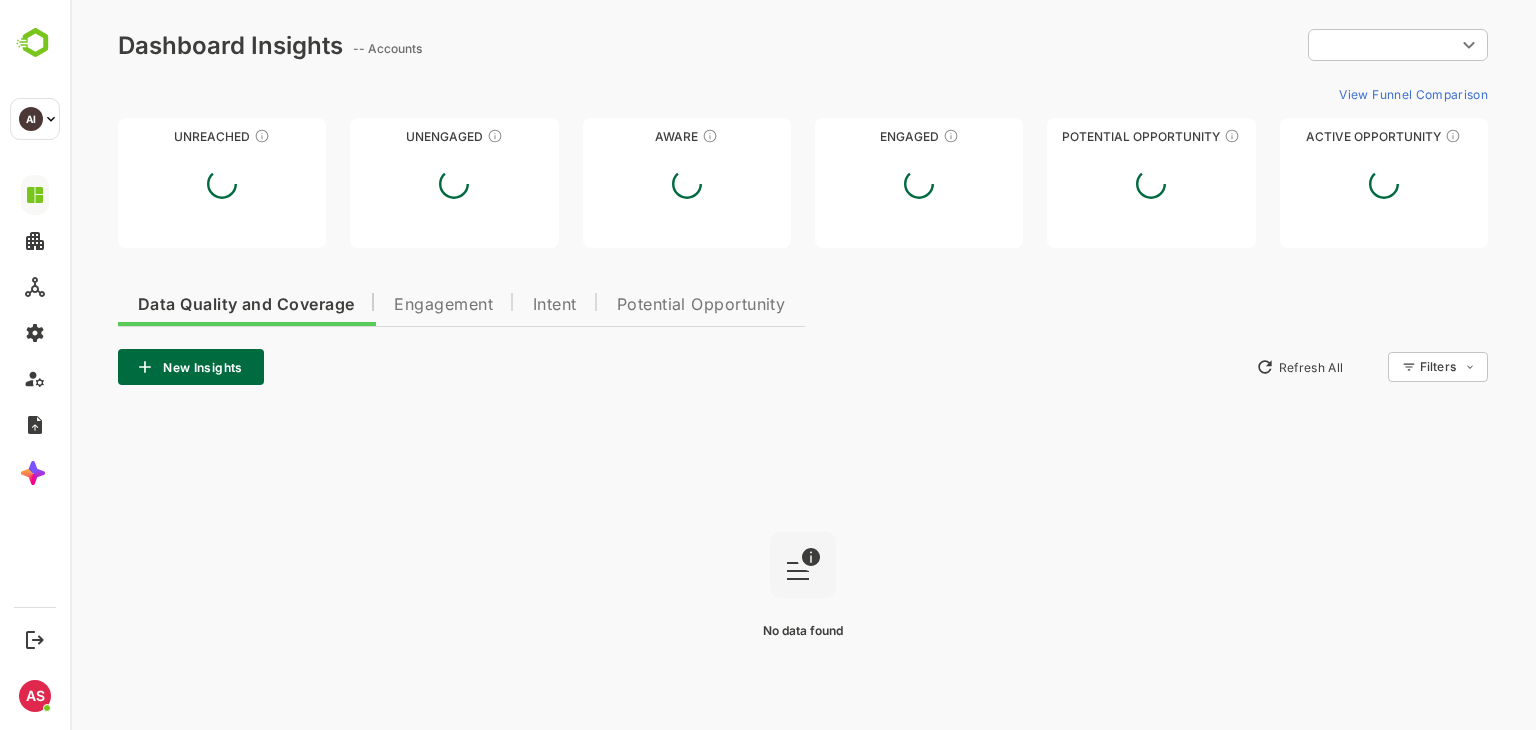 type on "**********" 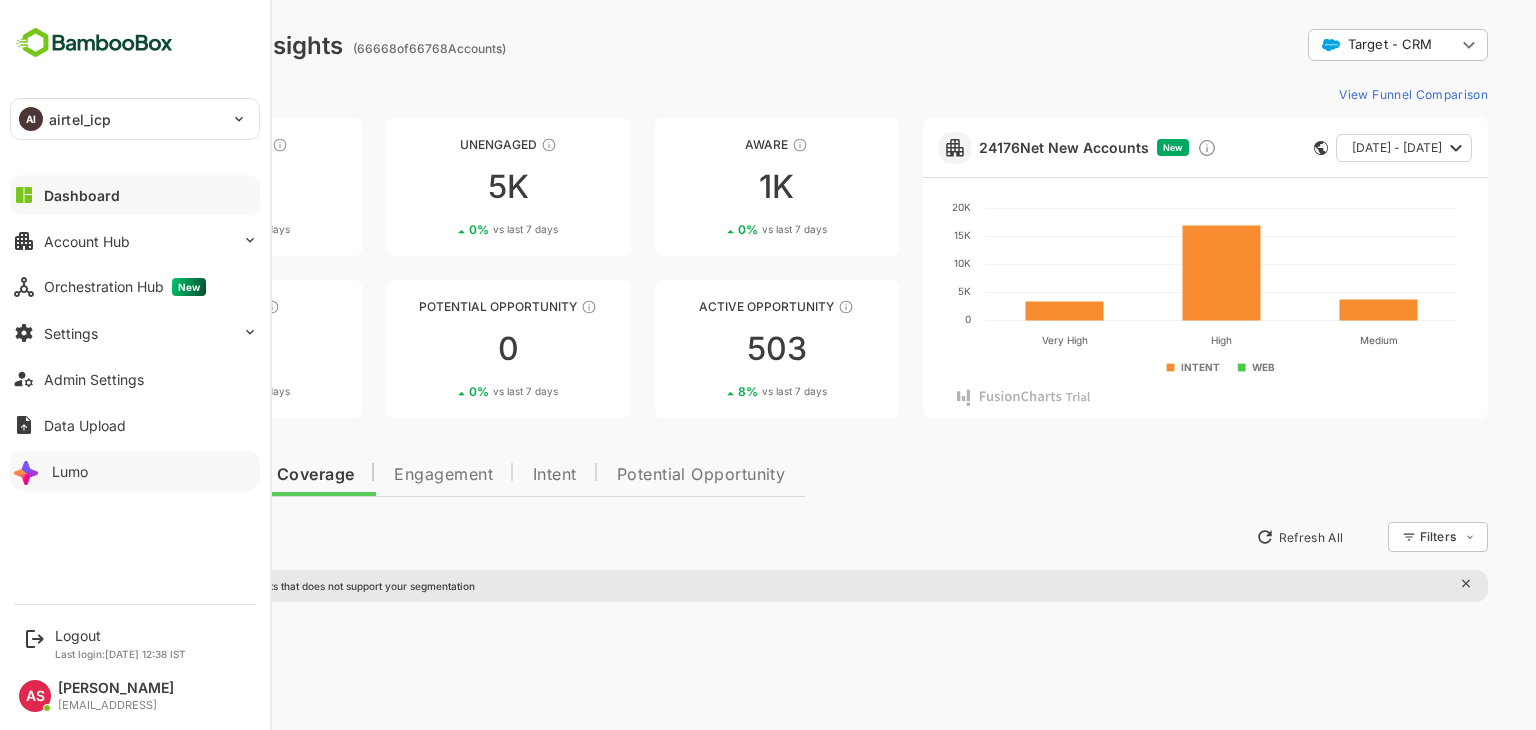 click on "Lumo" at bounding box center [135, 471] 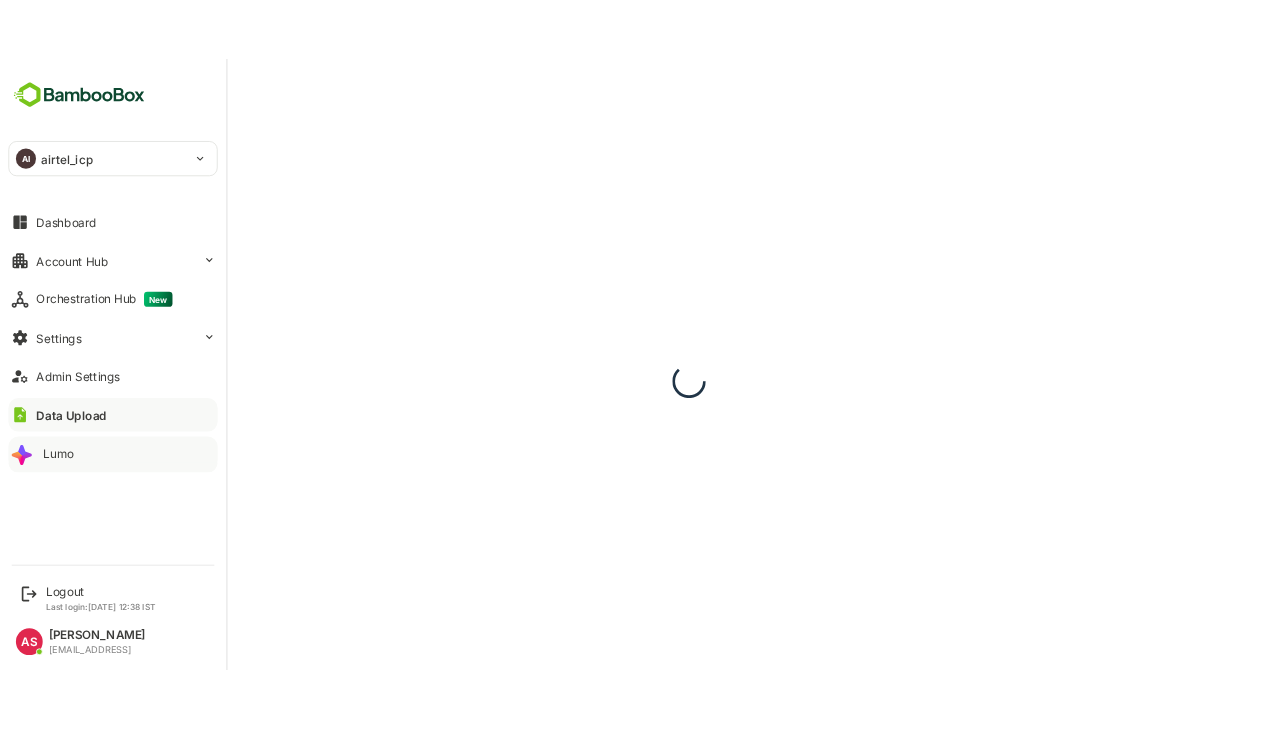 scroll, scrollTop: 0, scrollLeft: 0, axis: both 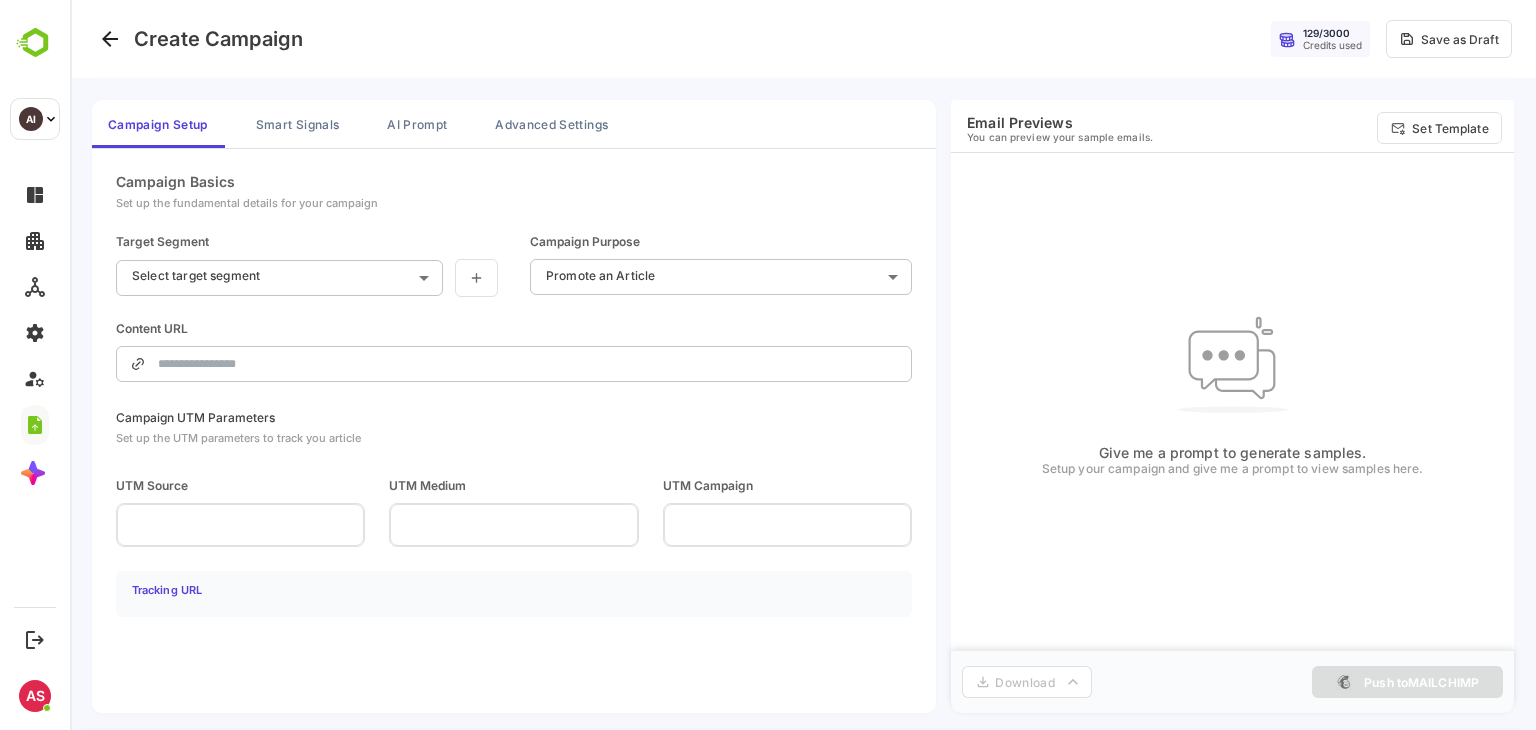 click on "**********" at bounding box center [803, 365] 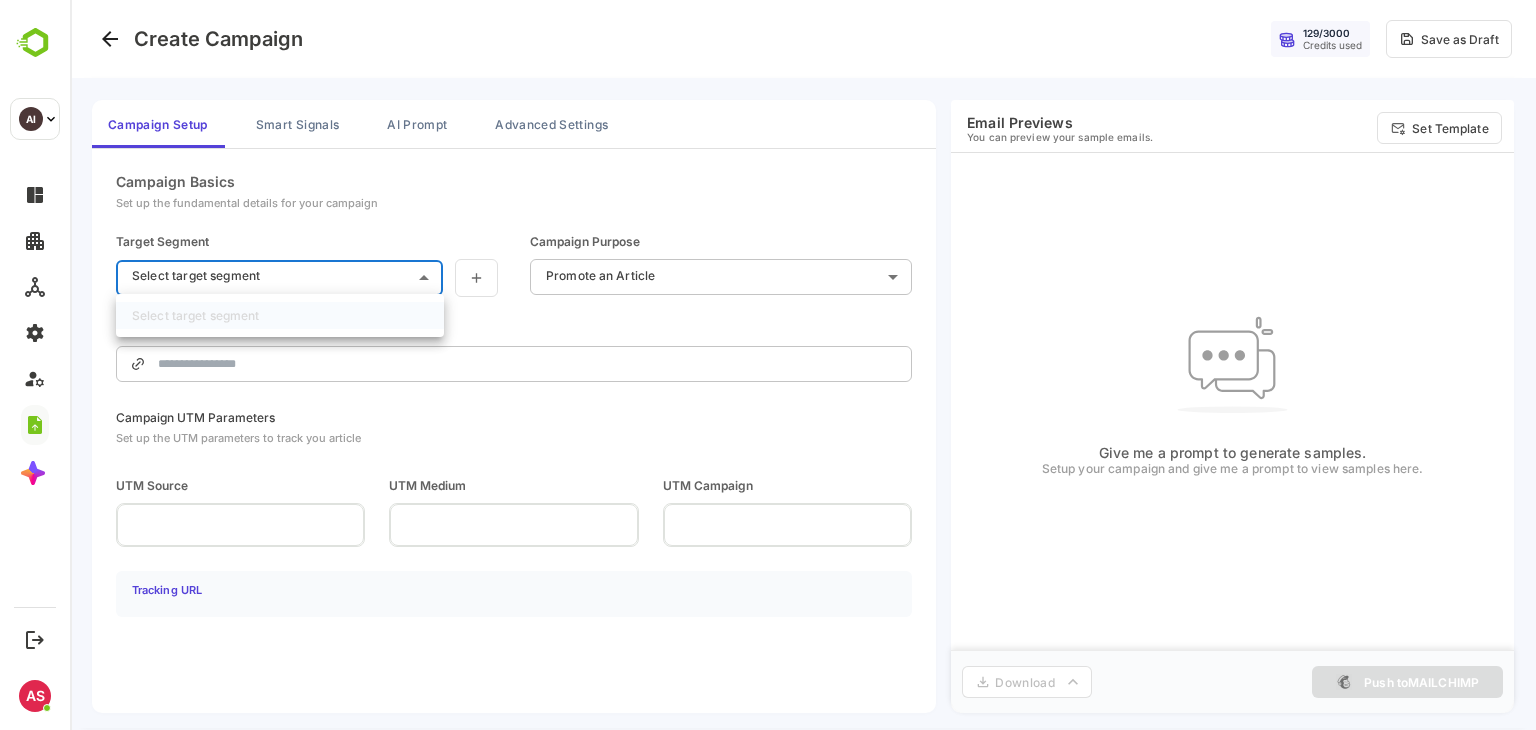 click at bounding box center [803, 365] 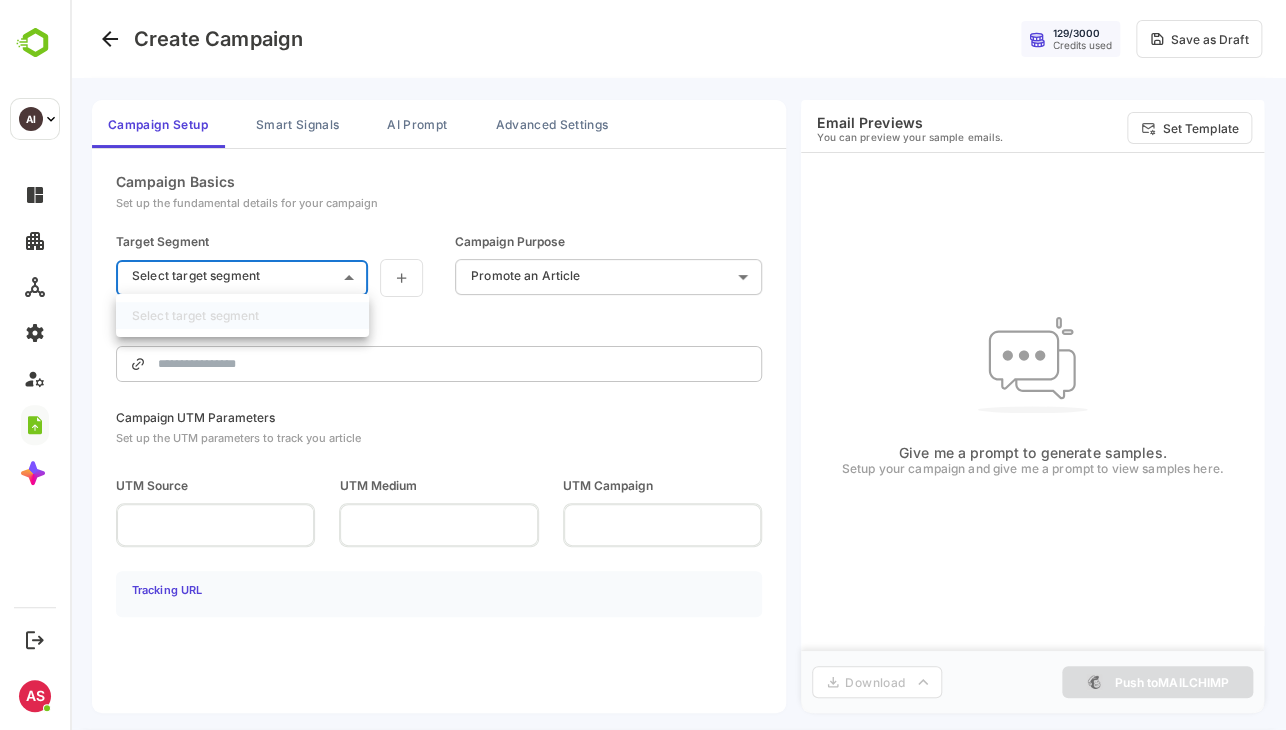 click on "**********" at bounding box center (678, 365) 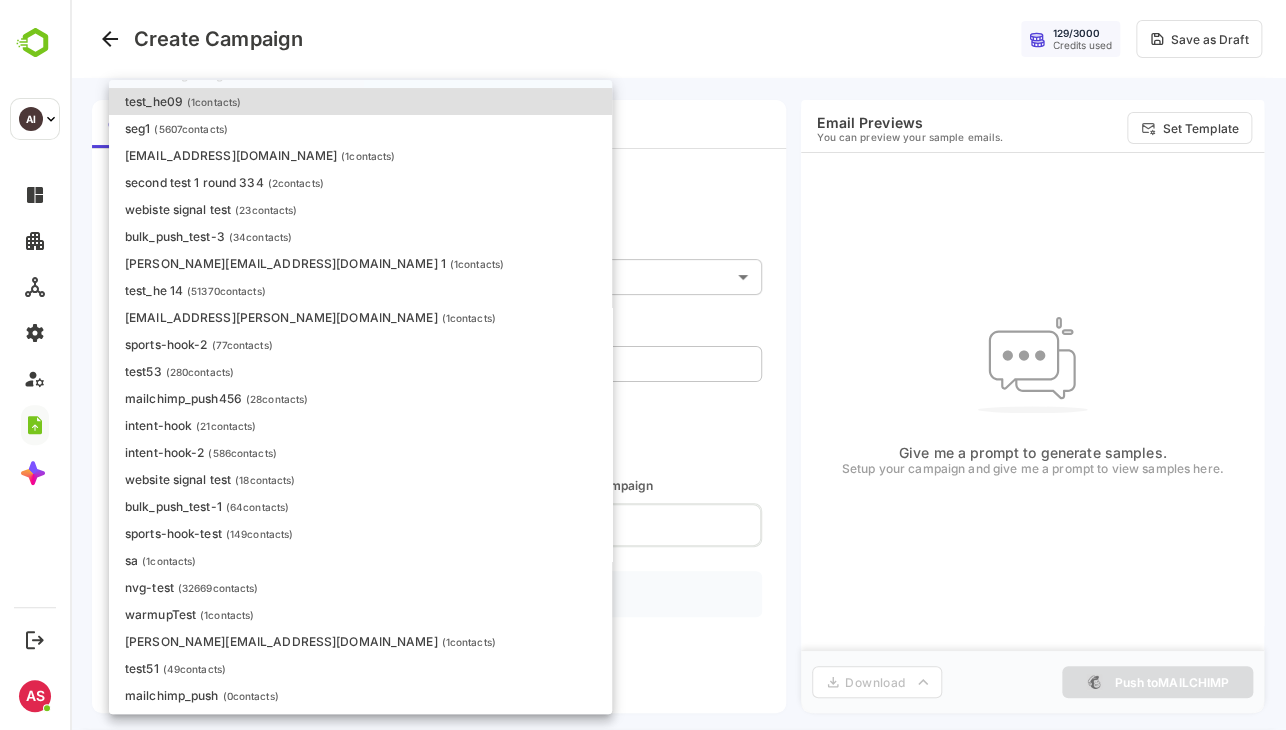 scroll, scrollTop: 28, scrollLeft: 0, axis: vertical 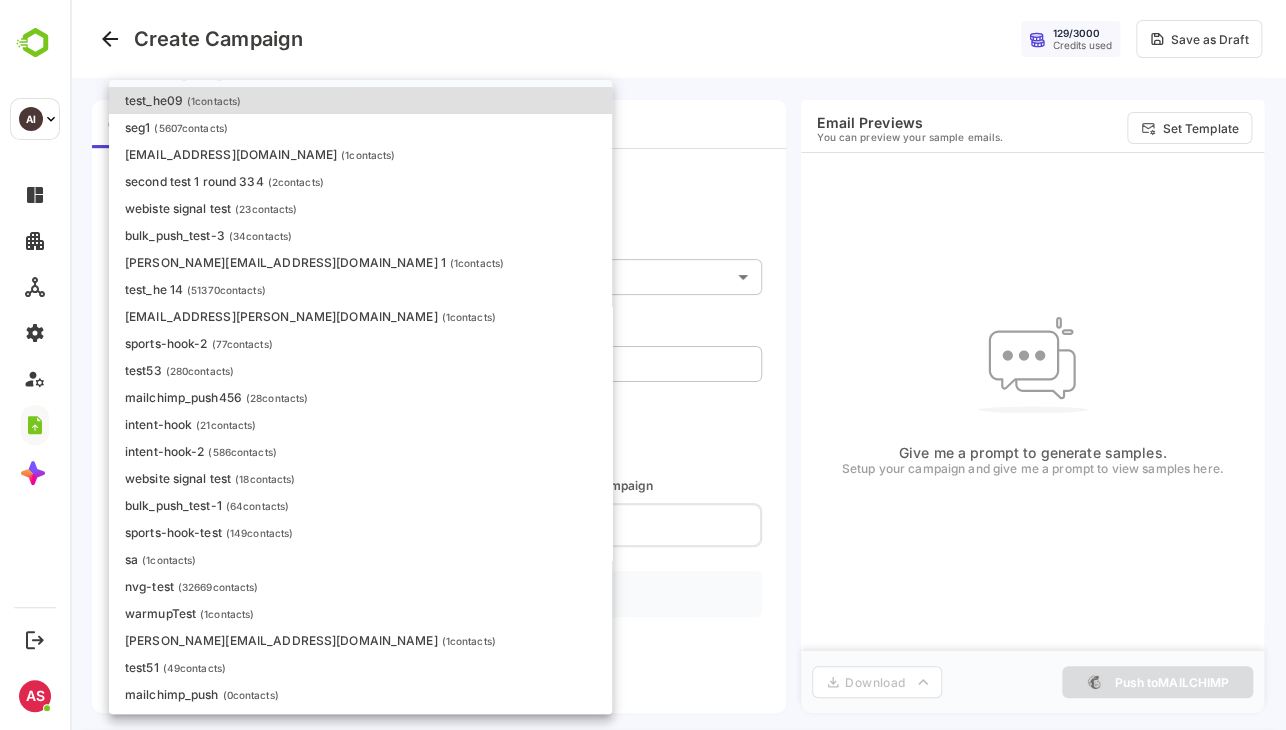 click on "intent-hook ( 21  contacts)" at bounding box center (360, 424) 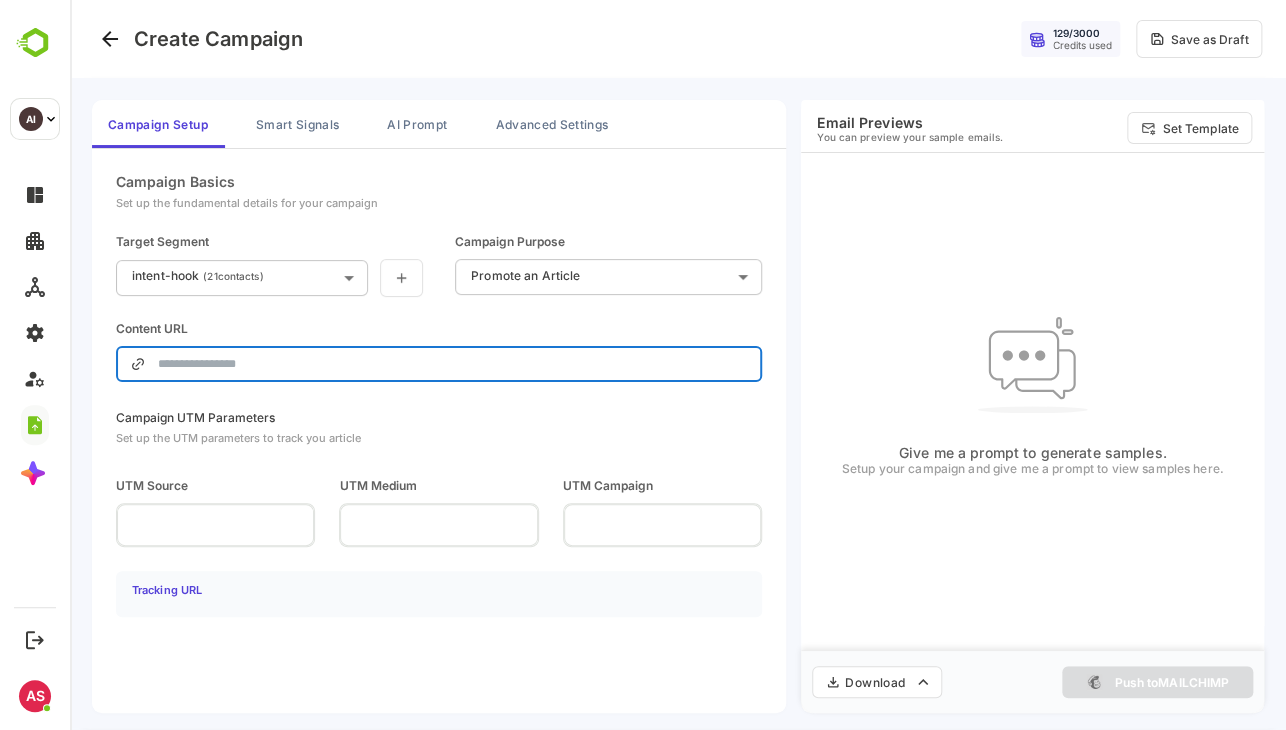 click at bounding box center (453, 364) 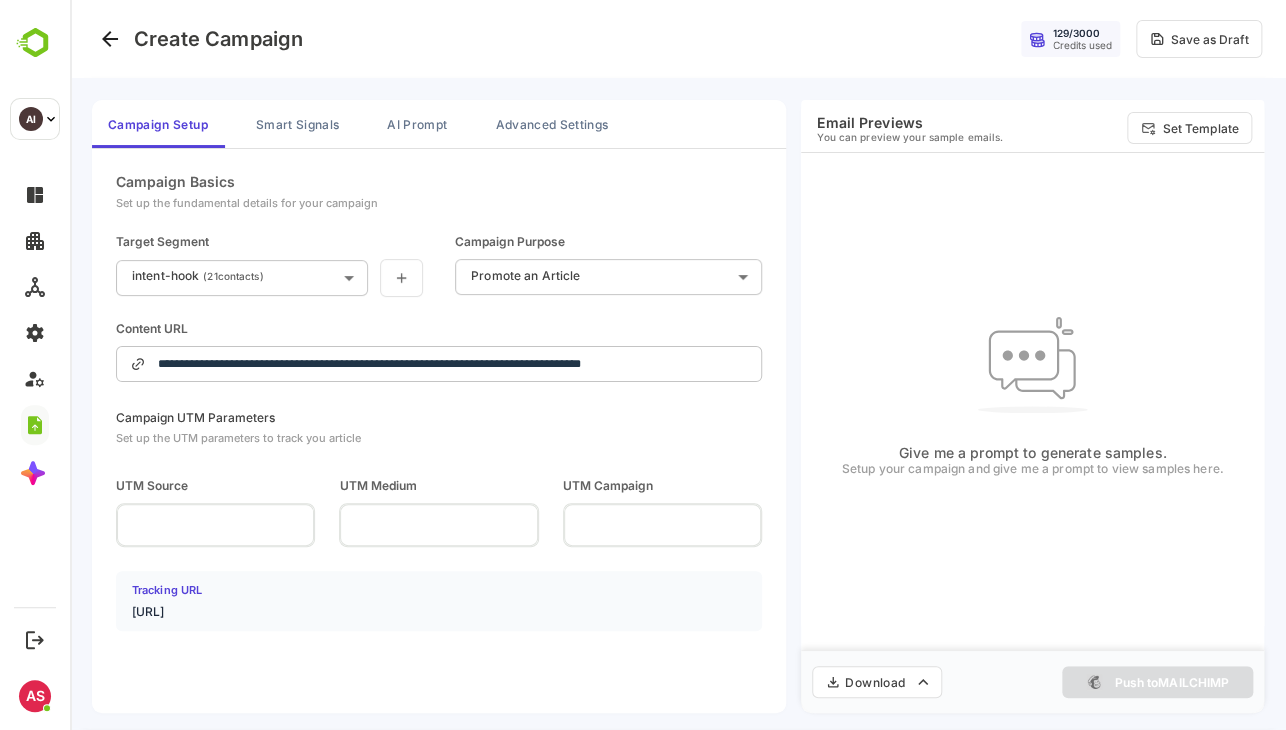 click on "Campaign UTM Parameters Set up the UTM parameters to track you article UTM Source ​ UTM Medium ​ UTM Campaign ​ Tracking URL [URL]" at bounding box center (439, 520) 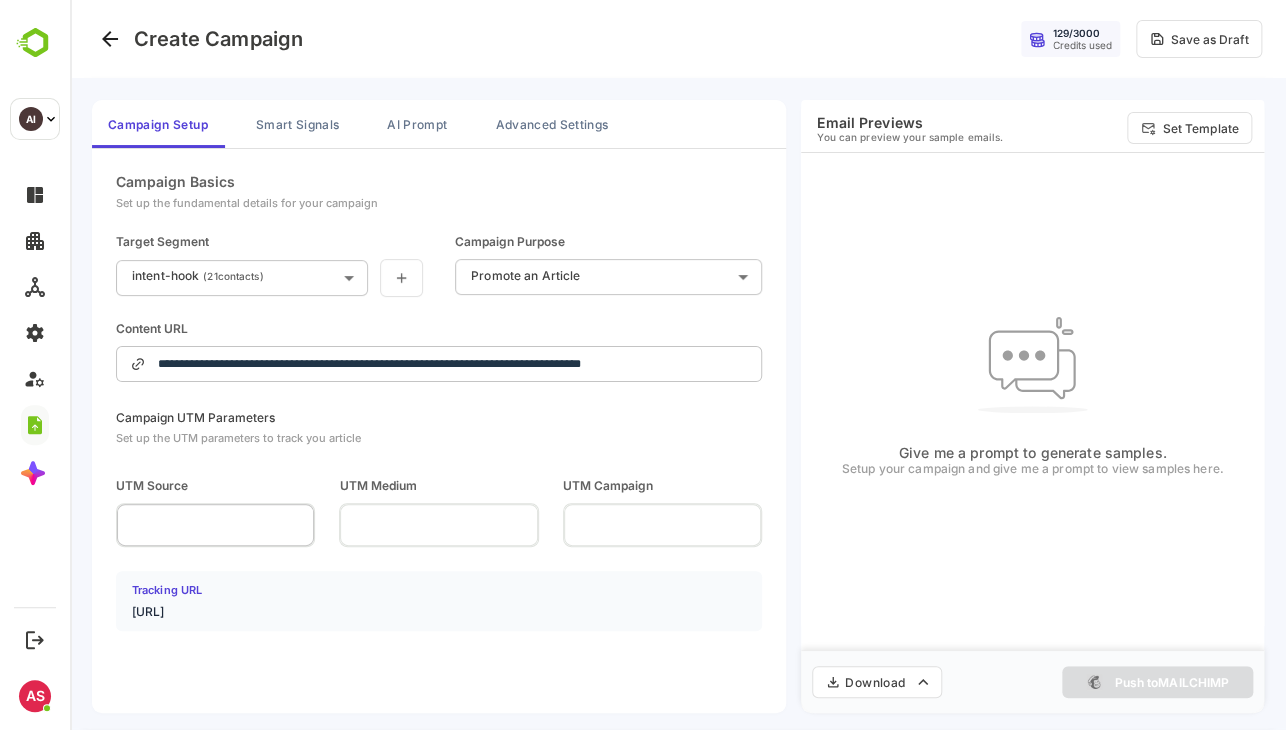click at bounding box center [215, 524] 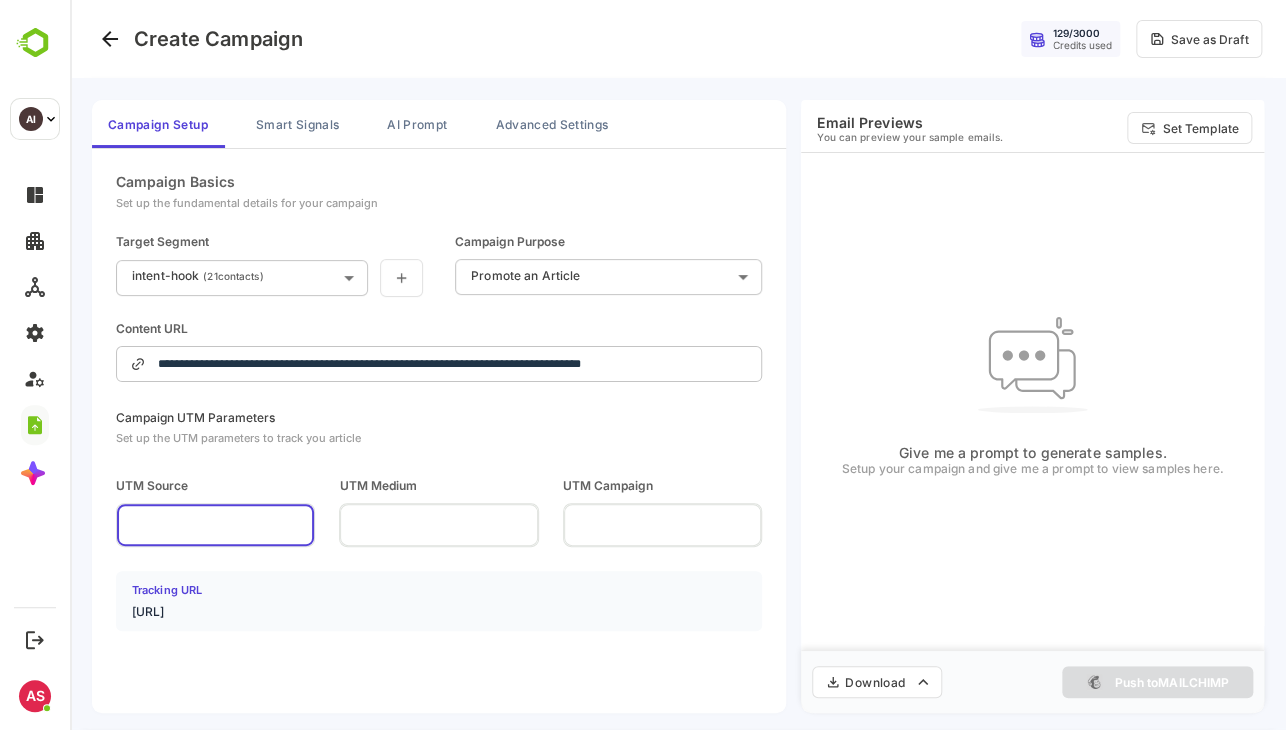 type on "*******" 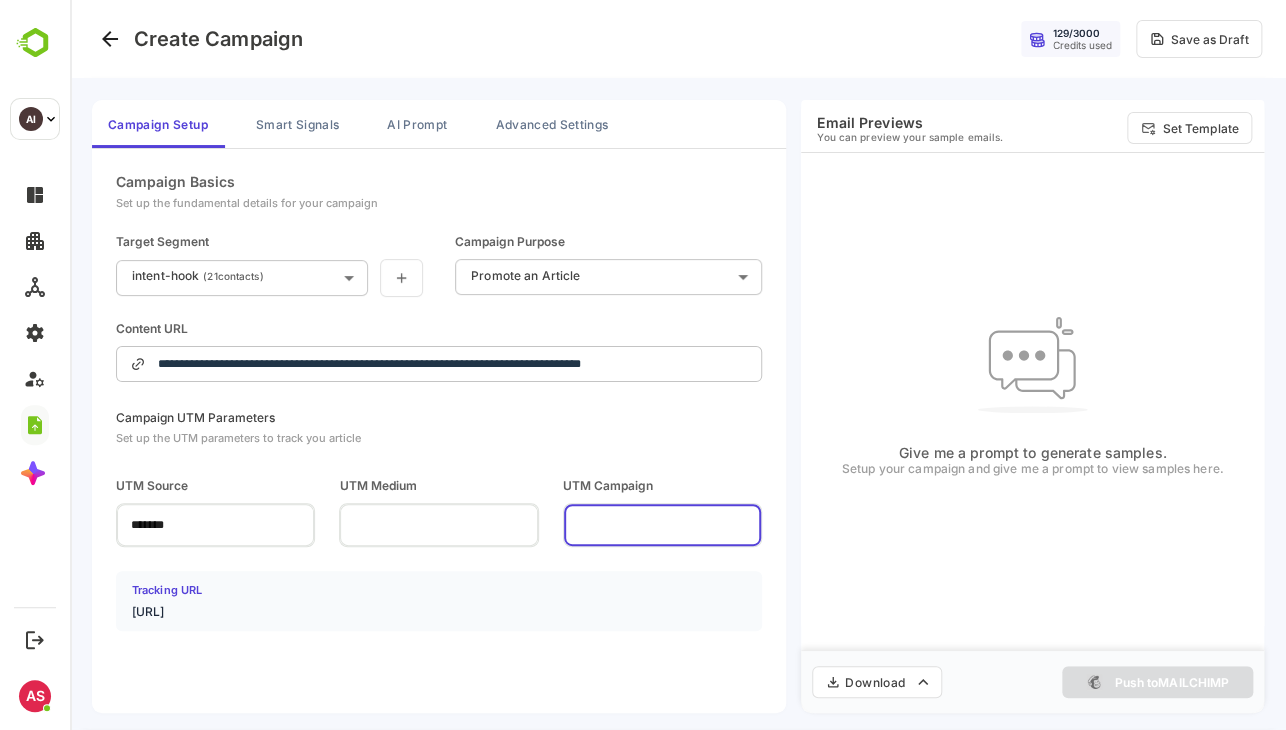 click at bounding box center [662, 524] 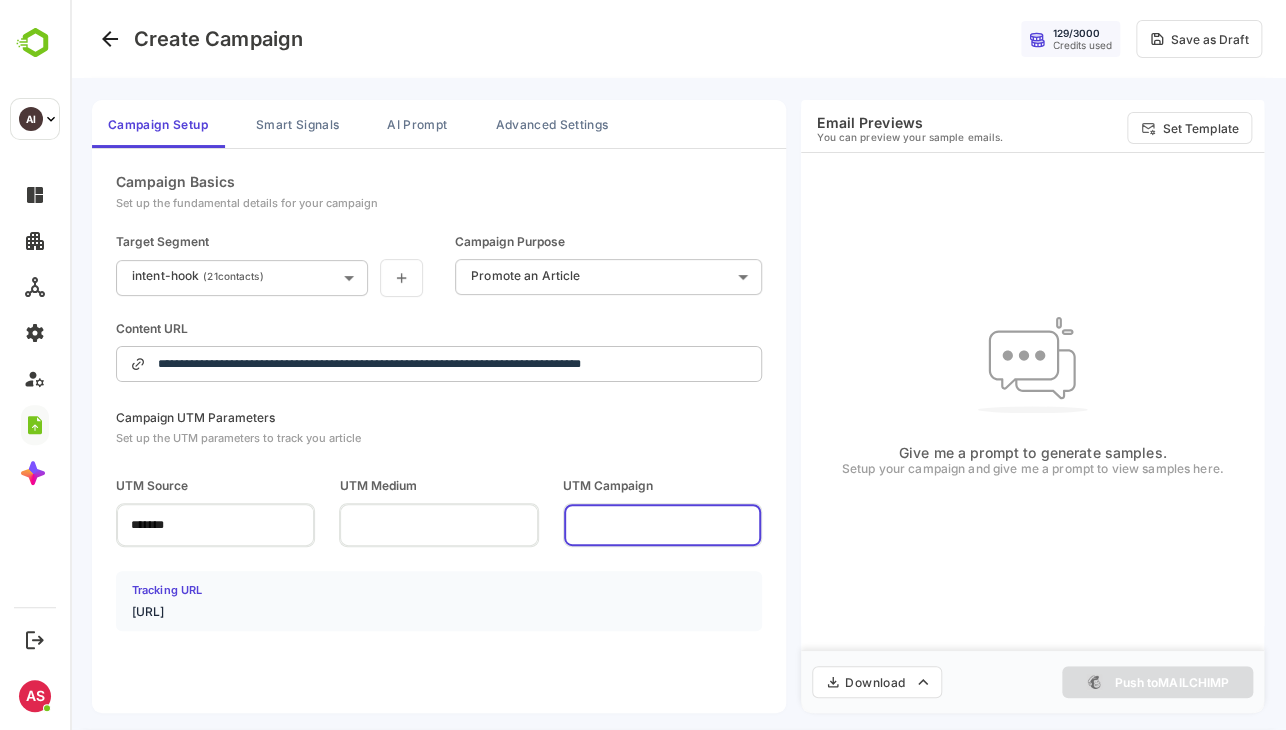 type on "**********" 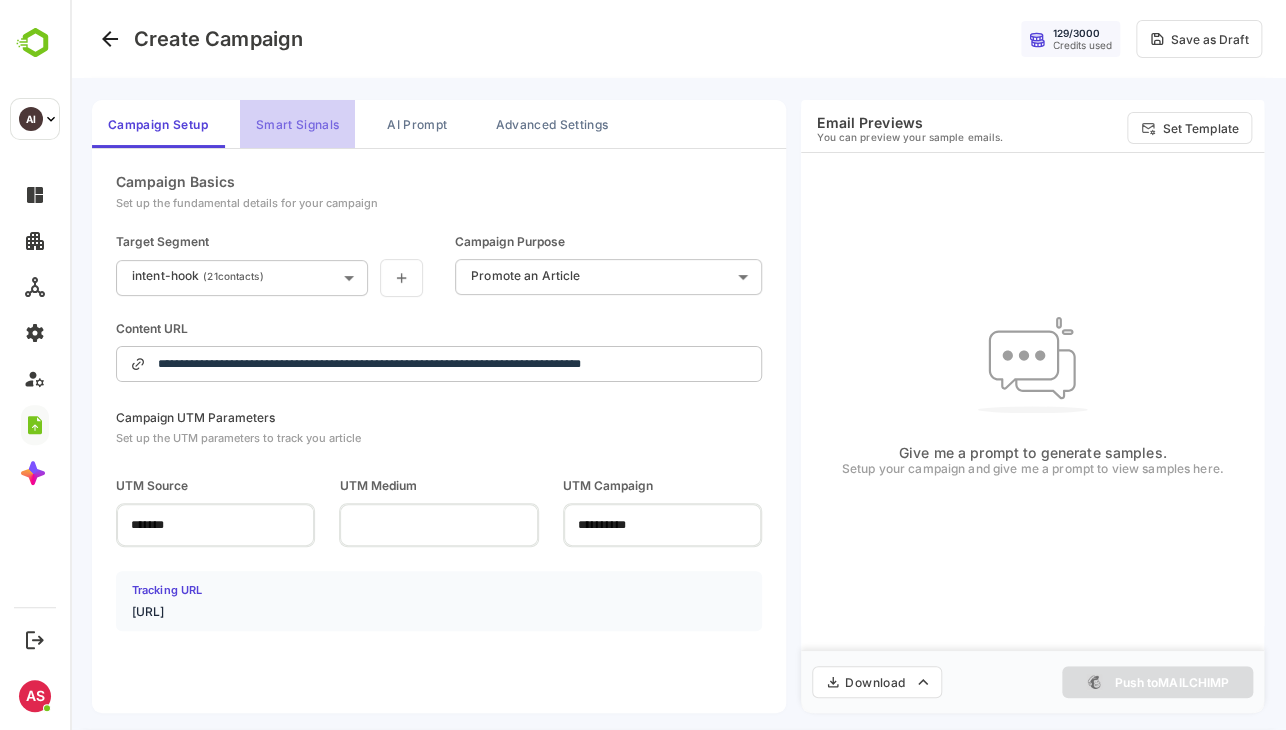 click on "Smart Signals" at bounding box center (297, 124) 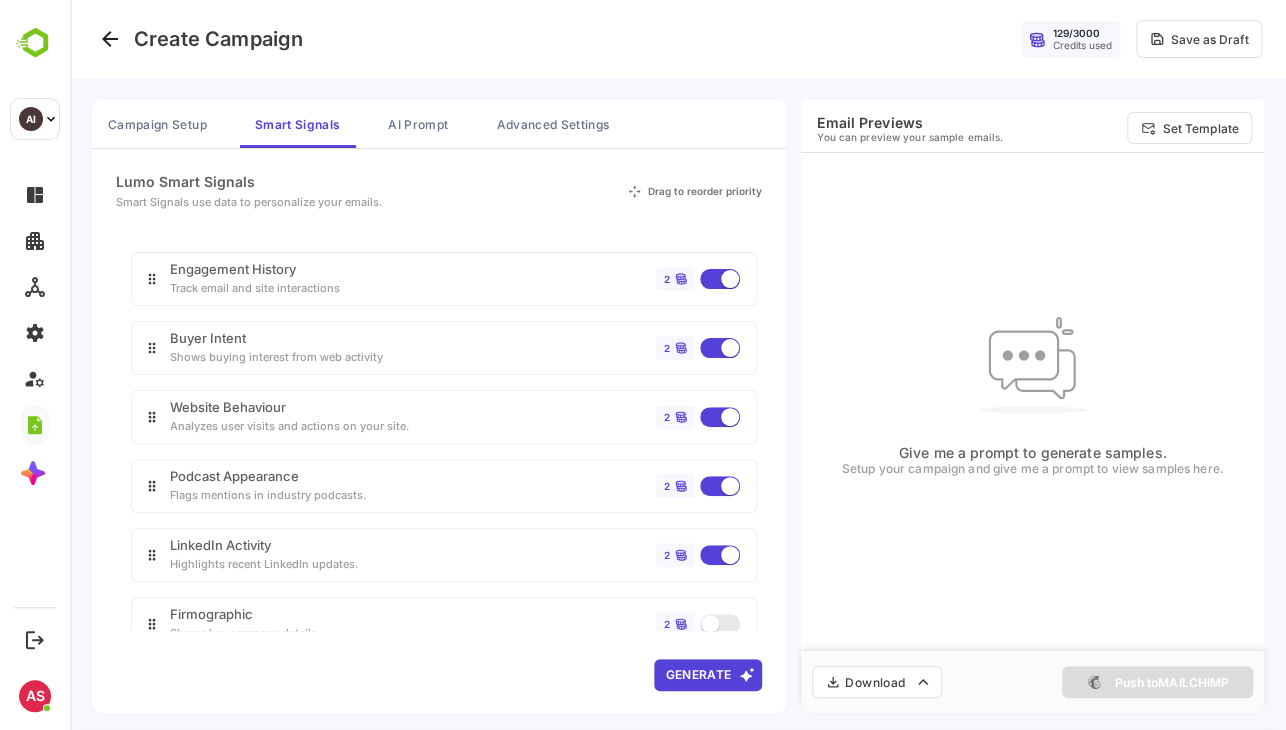 scroll, scrollTop: 148, scrollLeft: 0, axis: vertical 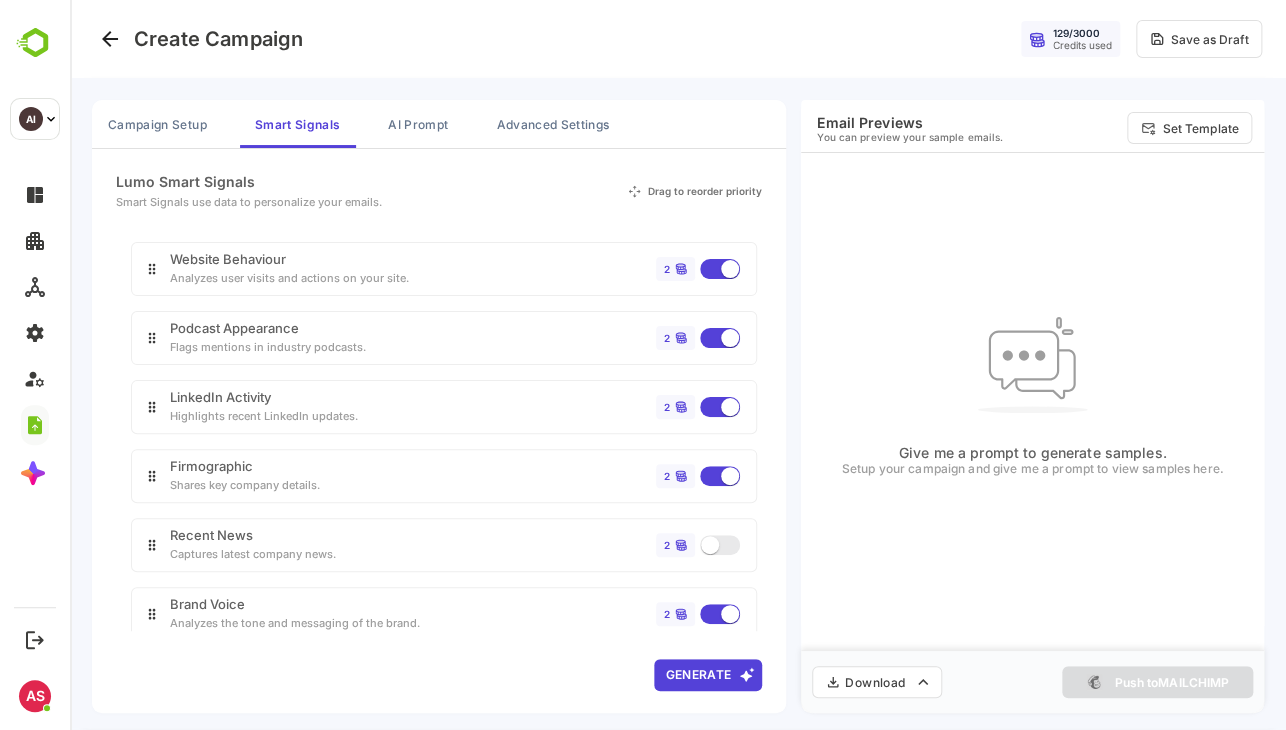 click on "Recent News Captures latest company news. 2" at bounding box center [444, 545] 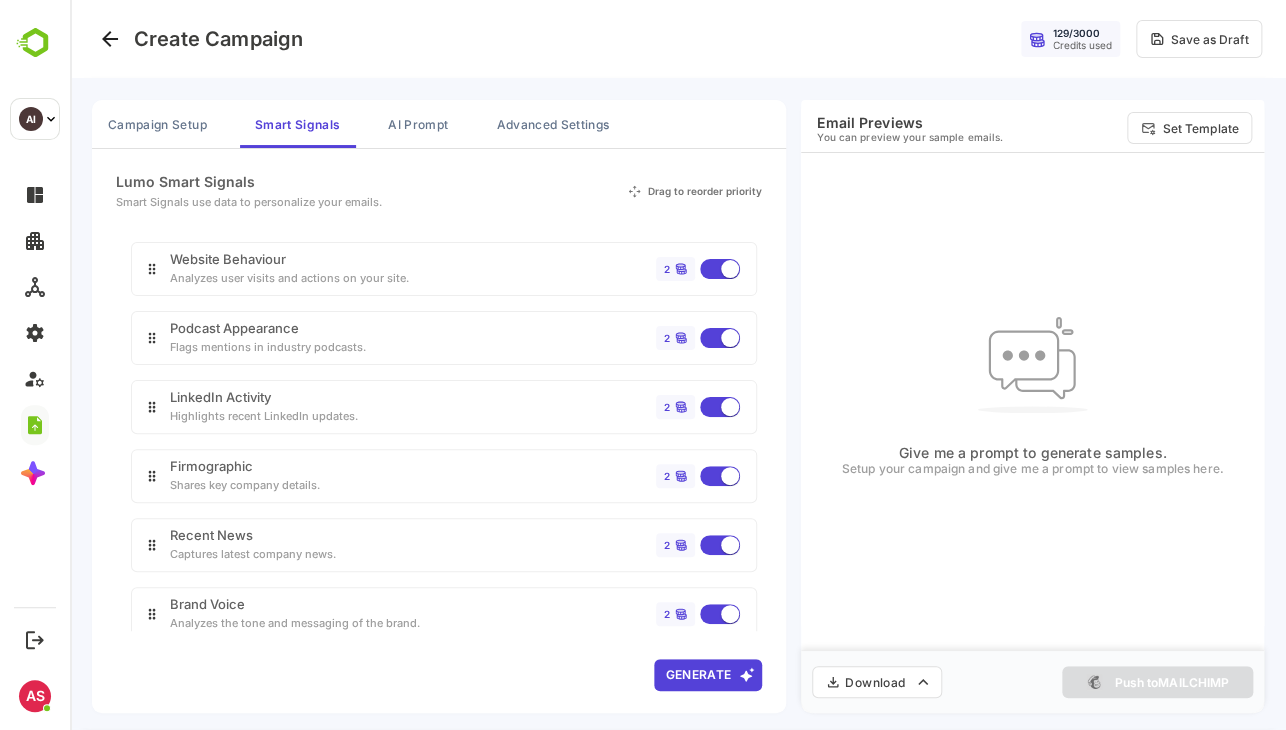 click on "Generate" at bounding box center [708, 675] 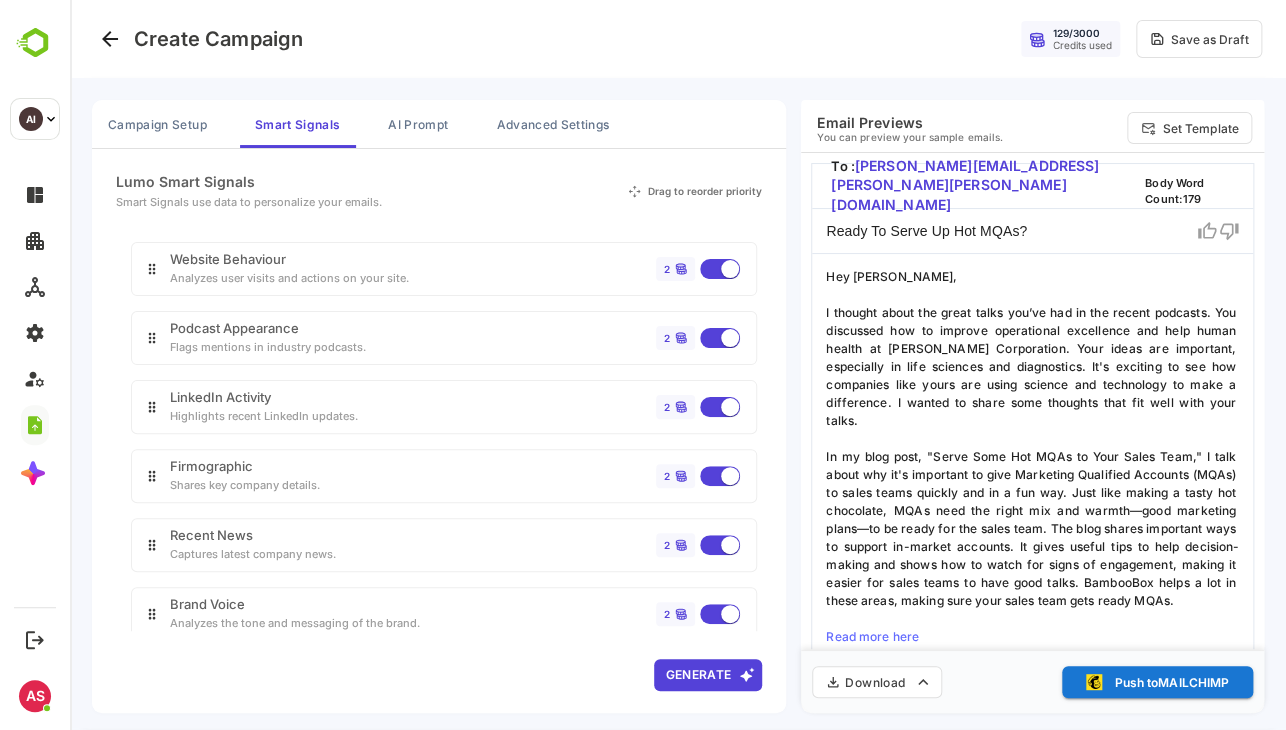 scroll, scrollTop: 50, scrollLeft: 0, axis: vertical 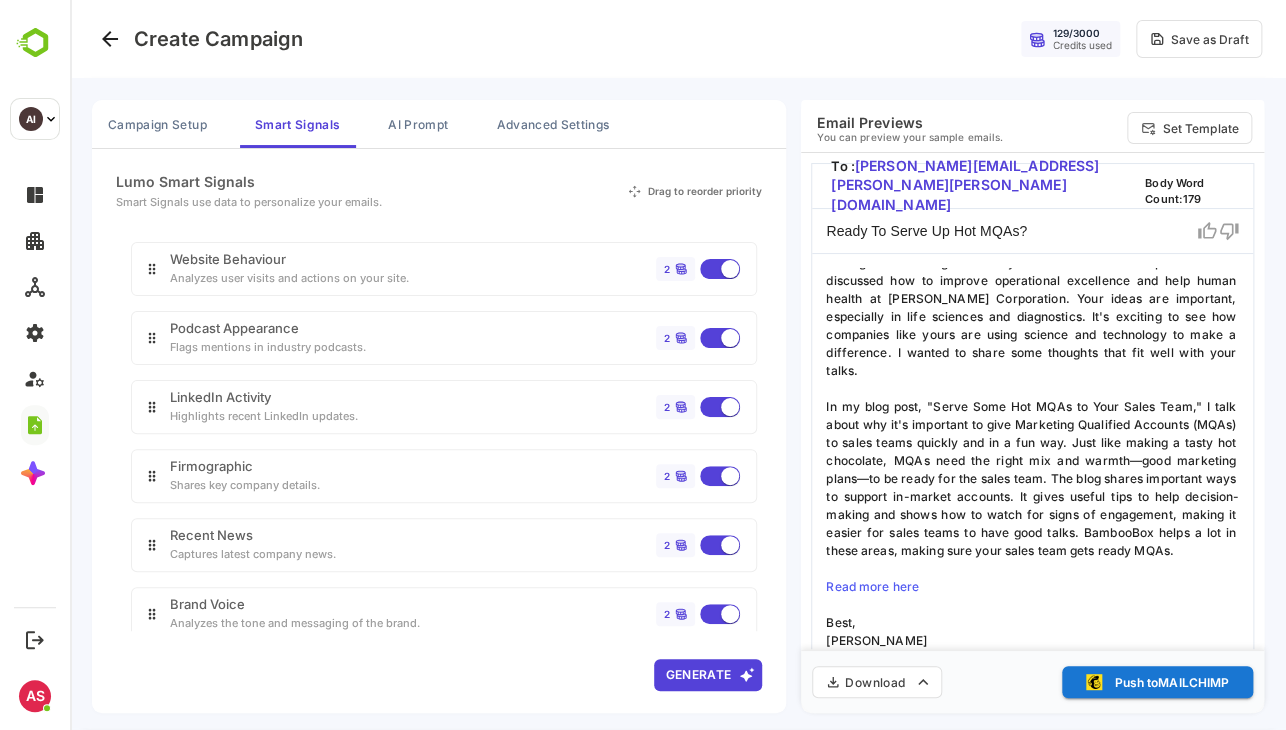 click on "Read more here" at bounding box center (872, 586) 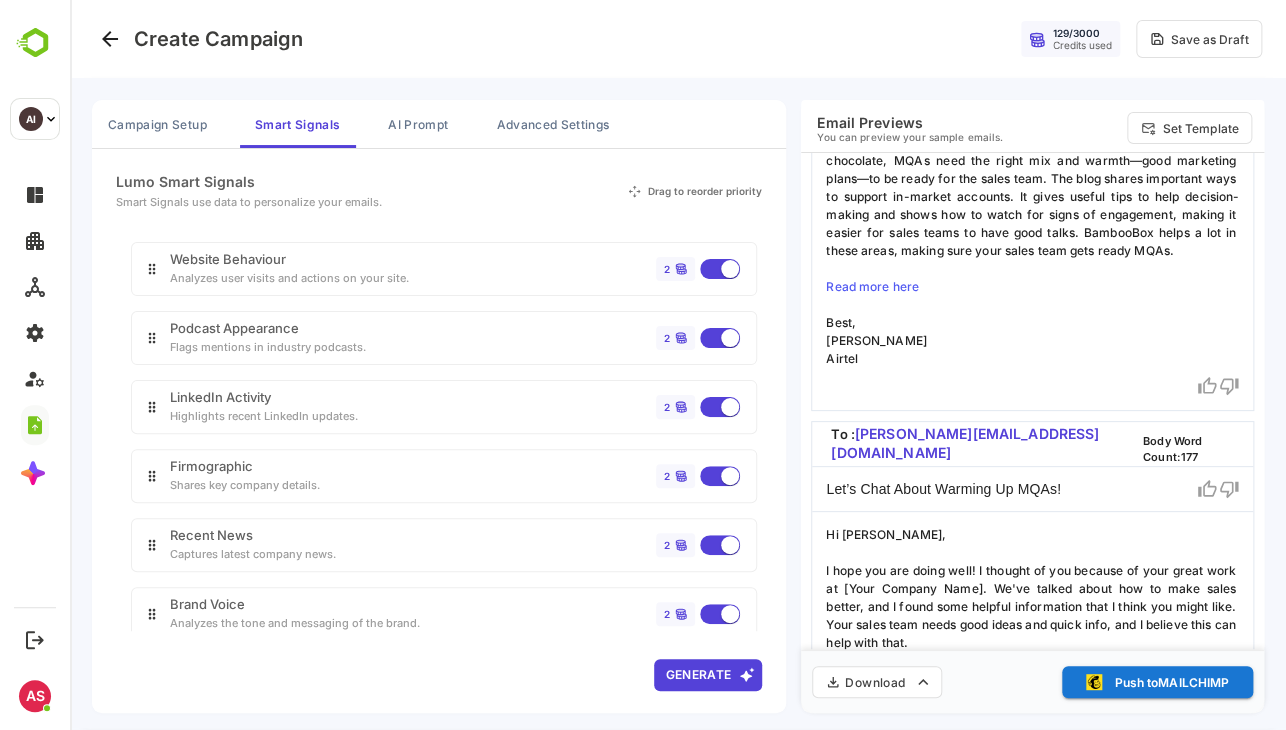scroll, scrollTop: 224, scrollLeft: 0, axis: vertical 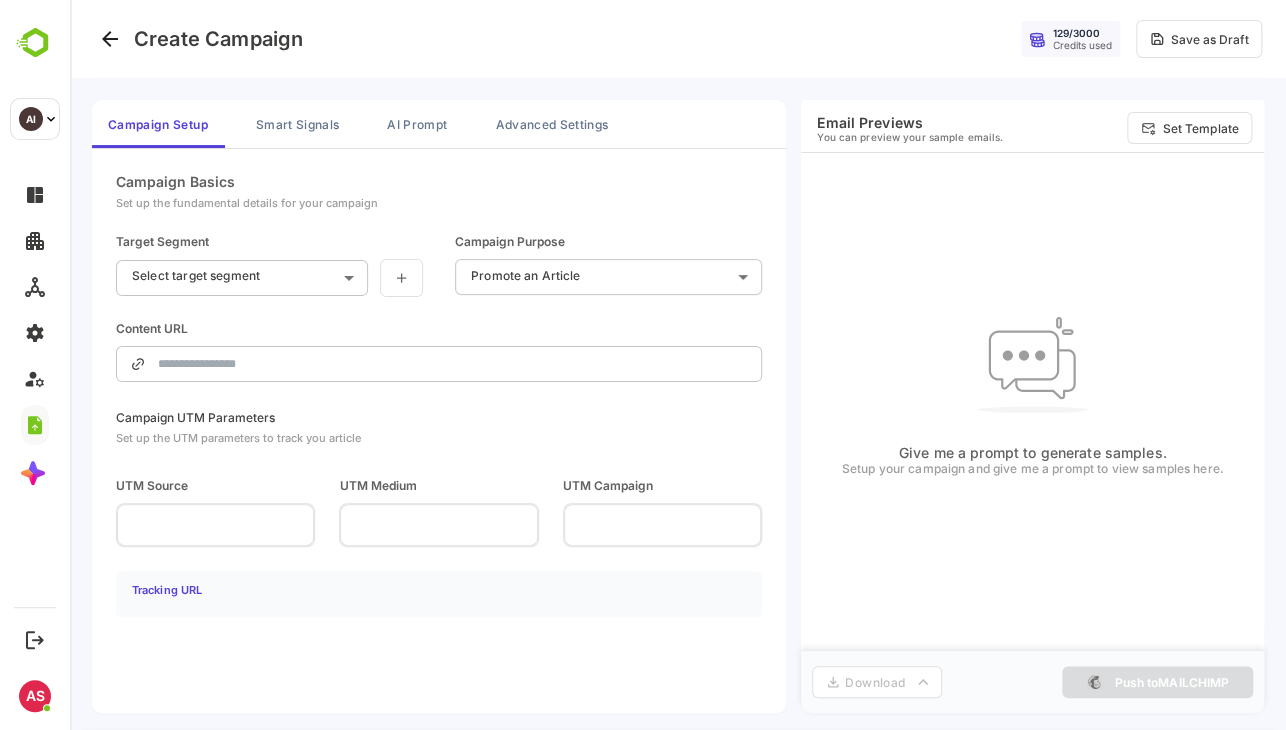 click on "**********" at bounding box center [678, 365] 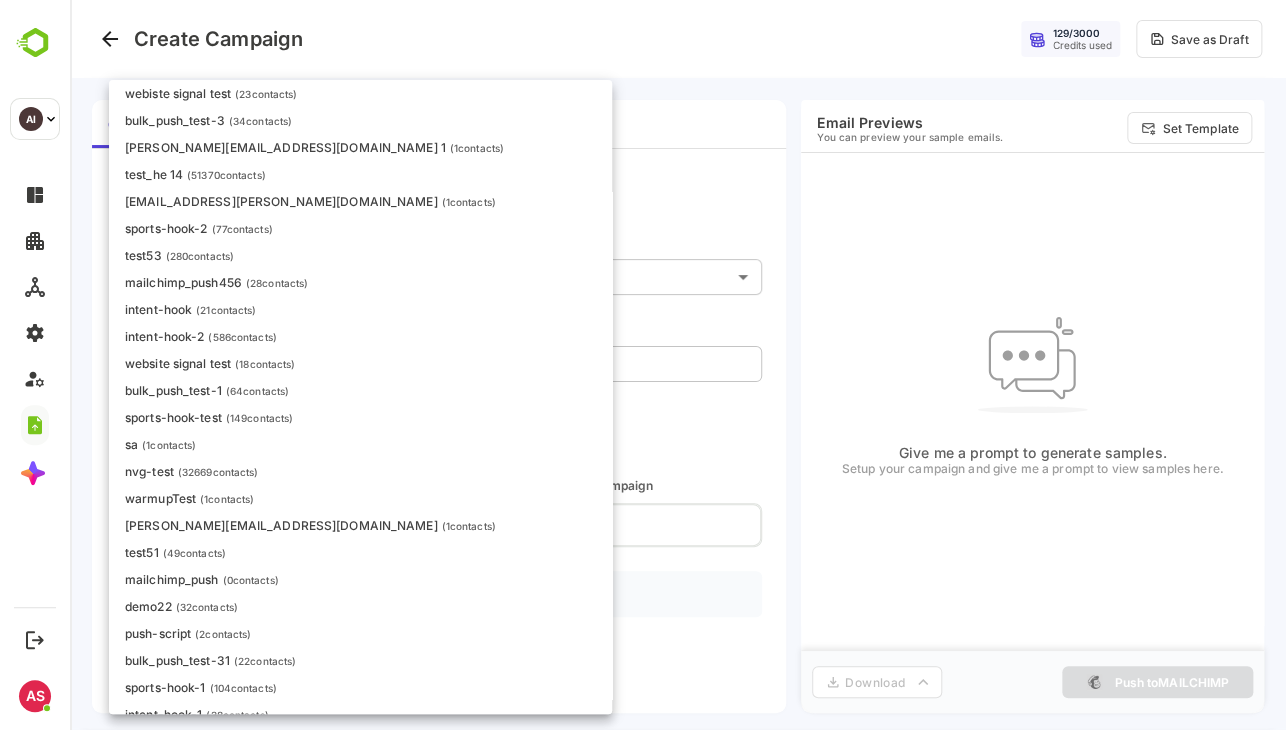 scroll, scrollTop: 144, scrollLeft: 0, axis: vertical 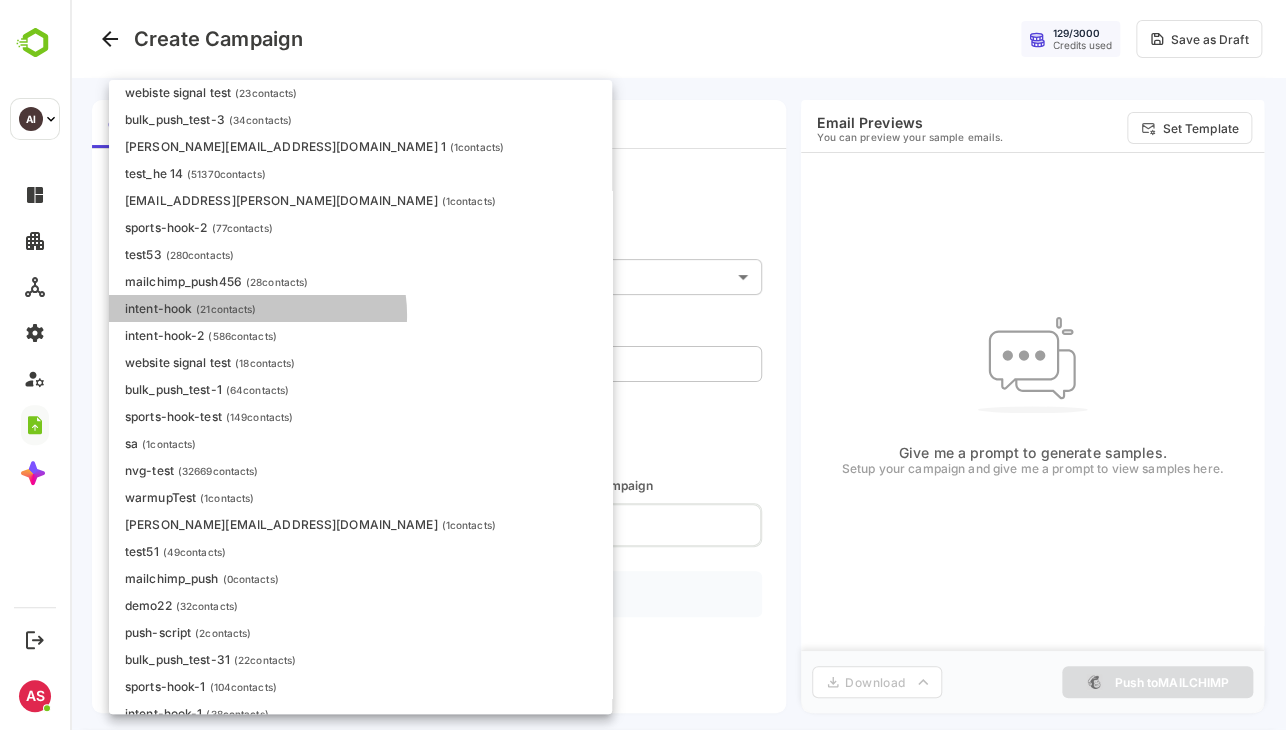 click on "intent-hook ( 21  contacts)" at bounding box center [191, 308] 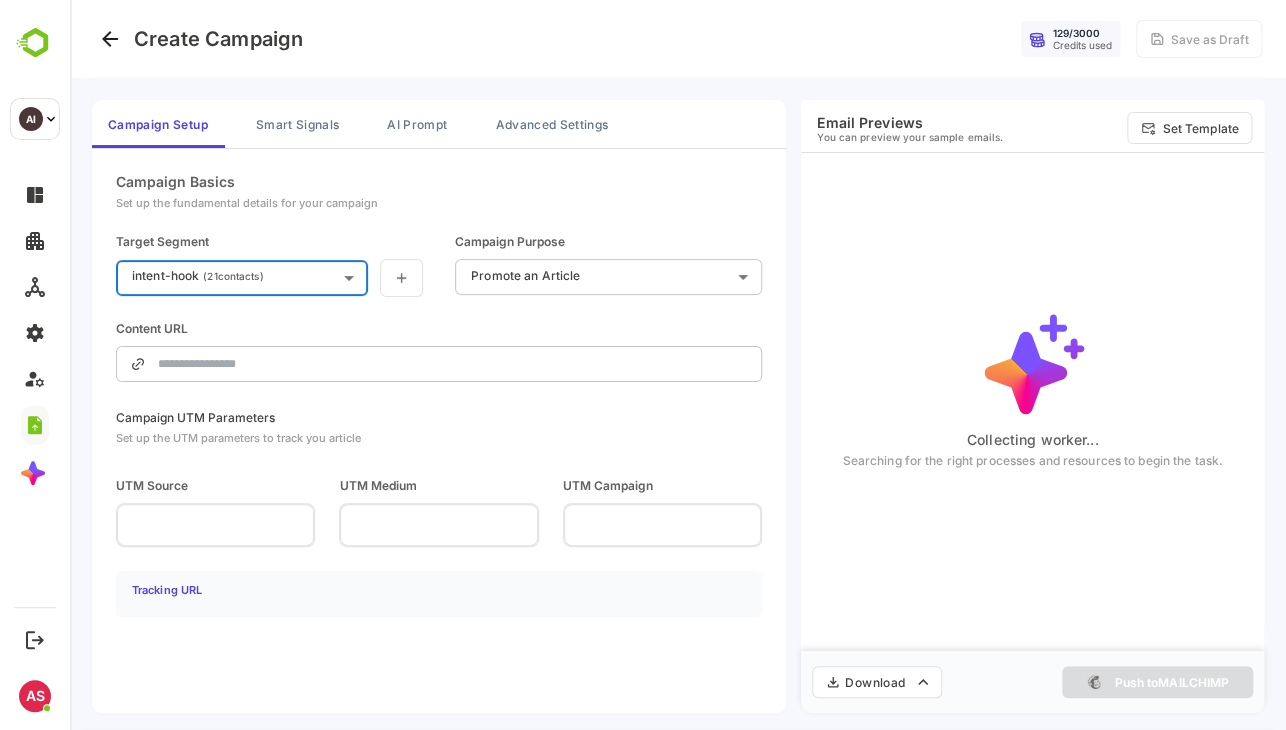 type on "**********" 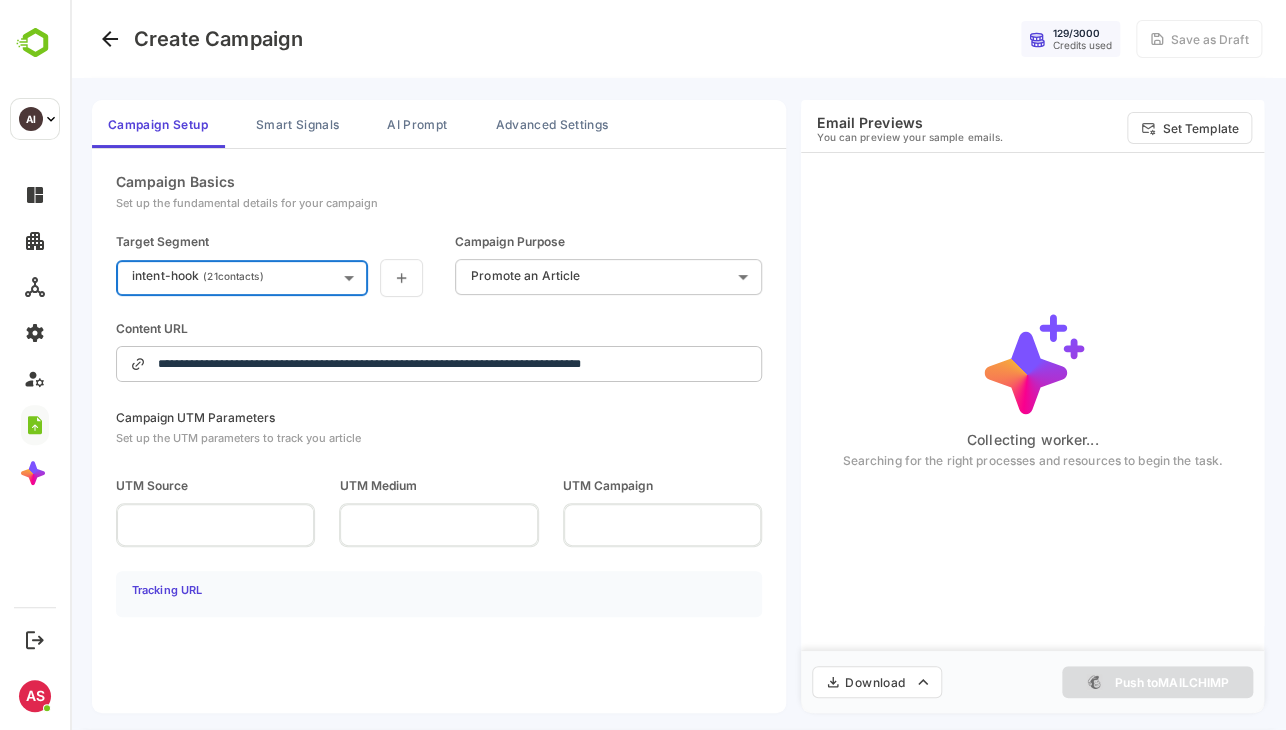 type on "*******" 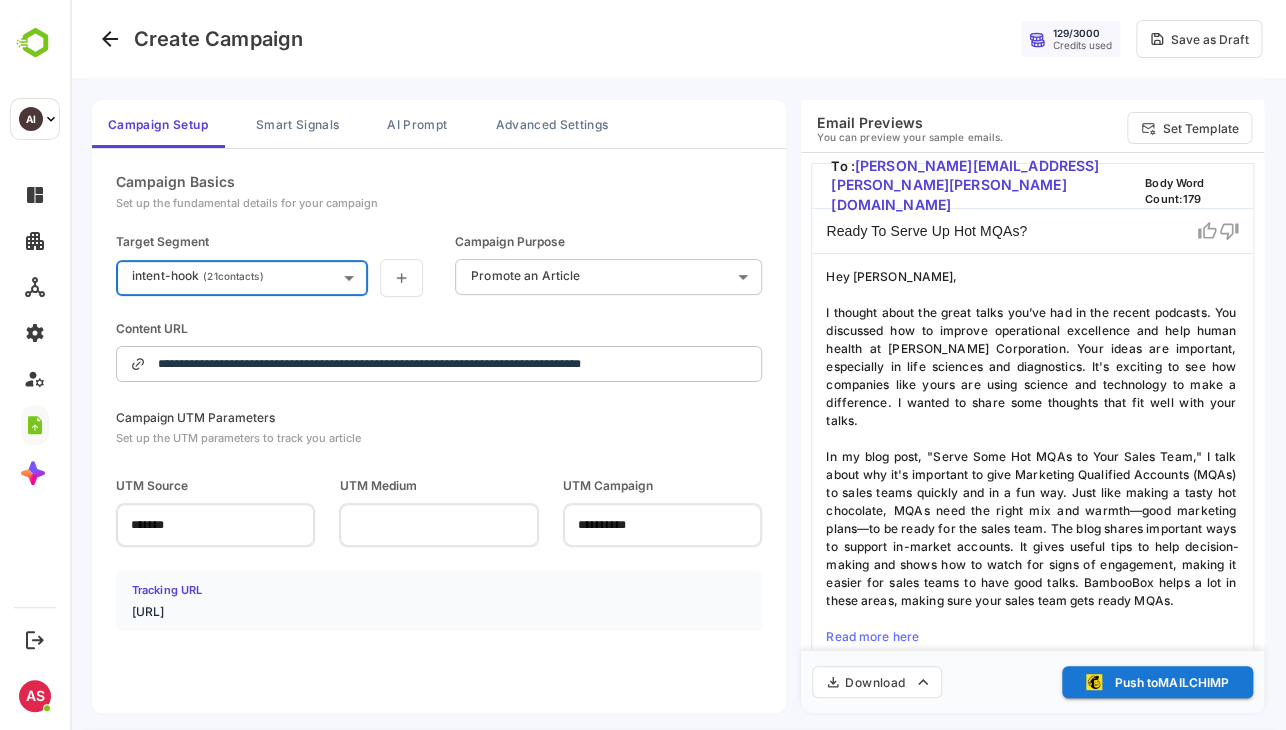 scroll, scrollTop: 50, scrollLeft: 0, axis: vertical 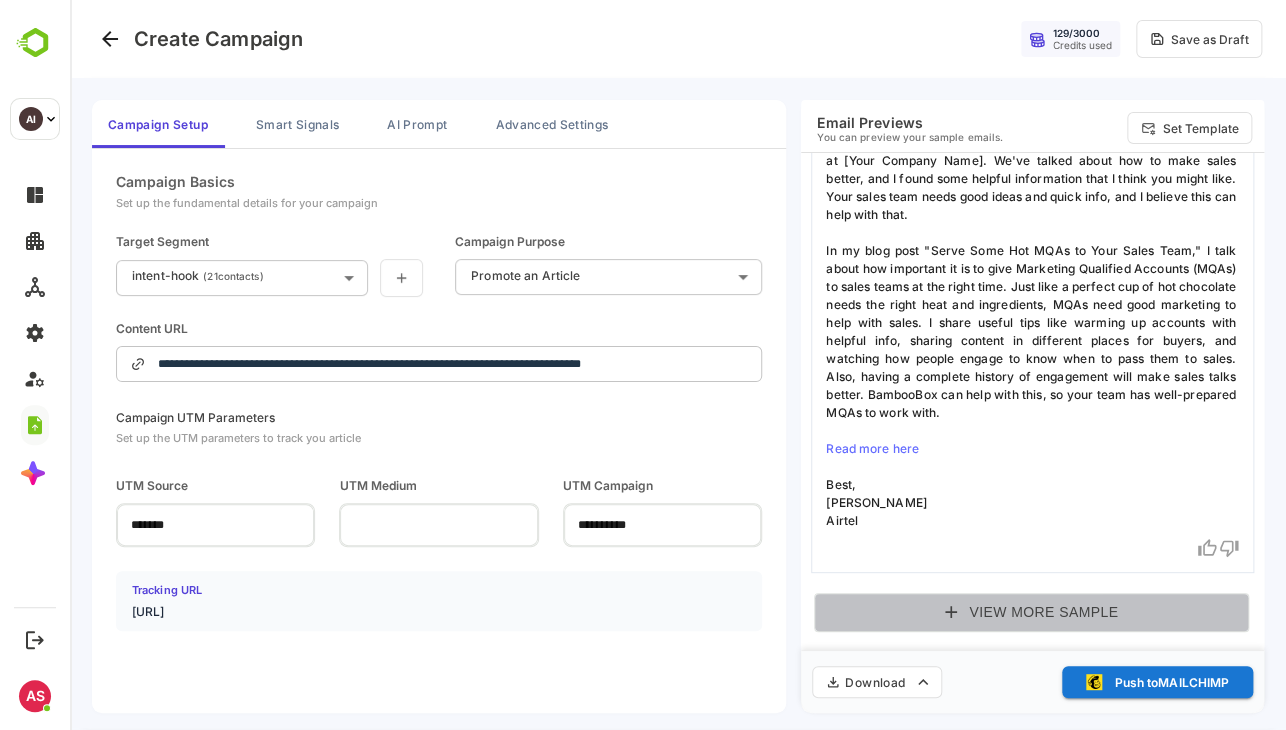click on "View More Sample" at bounding box center (1031, 612) 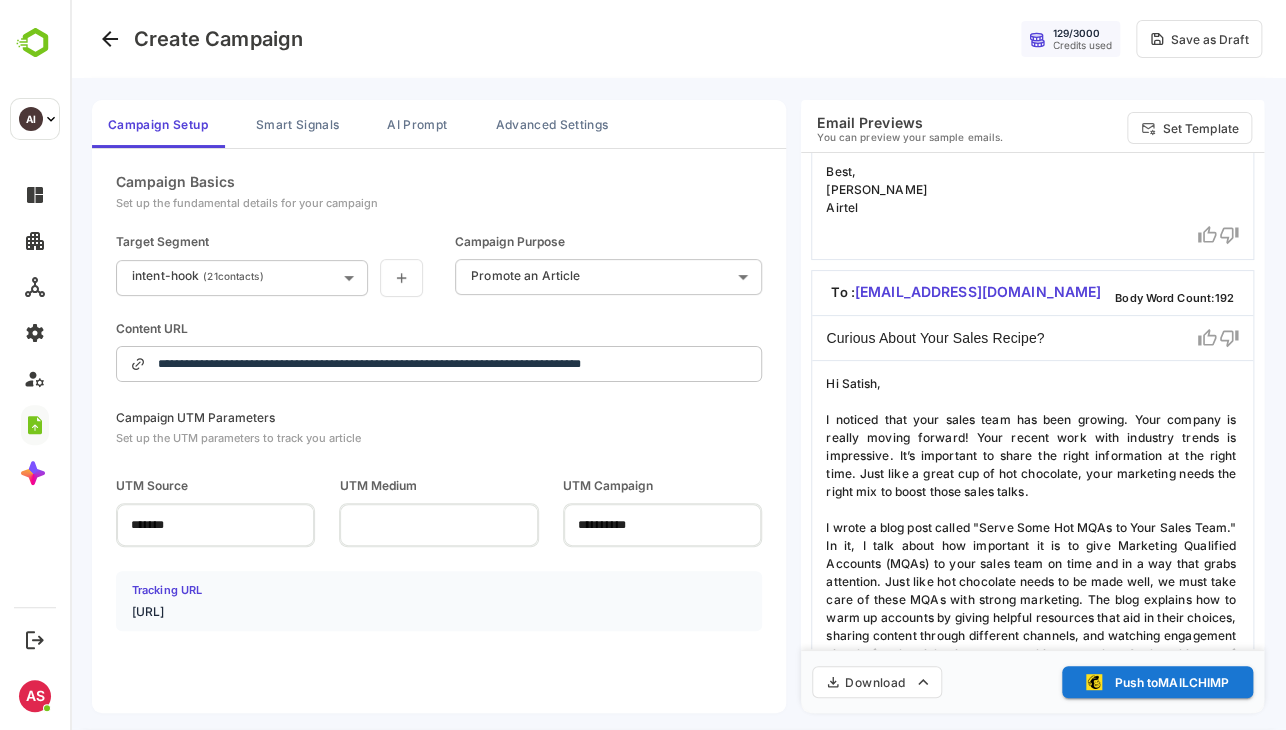 scroll, scrollTop: 1016, scrollLeft: 0, axis: vertical 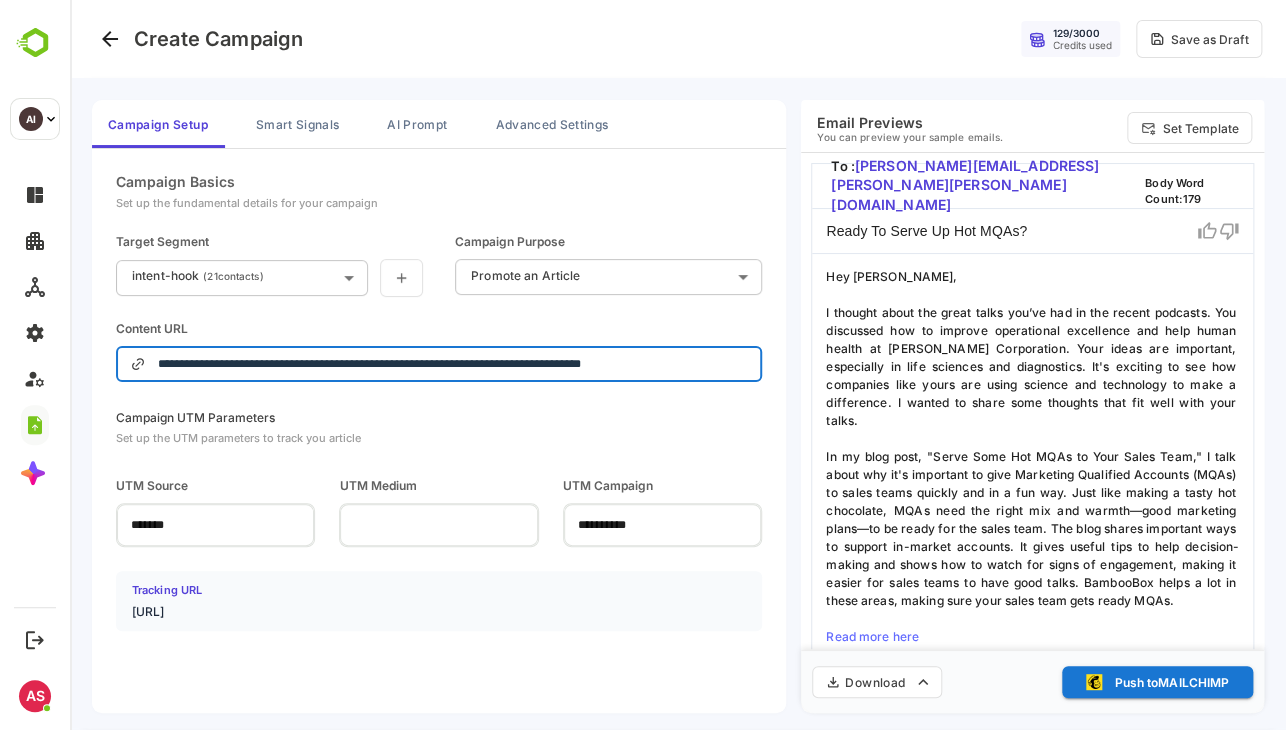 click on "**********" at bounding box center (453, 364) 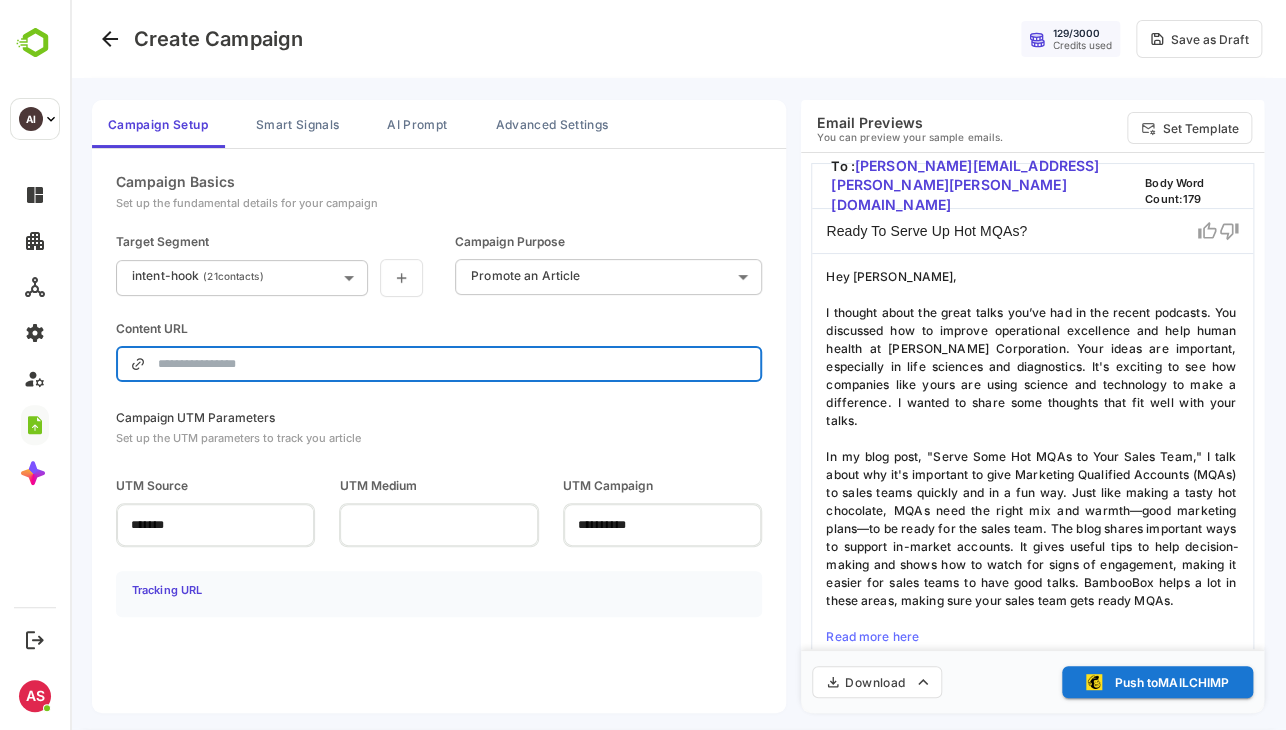 click at bounding box center (453, 364) 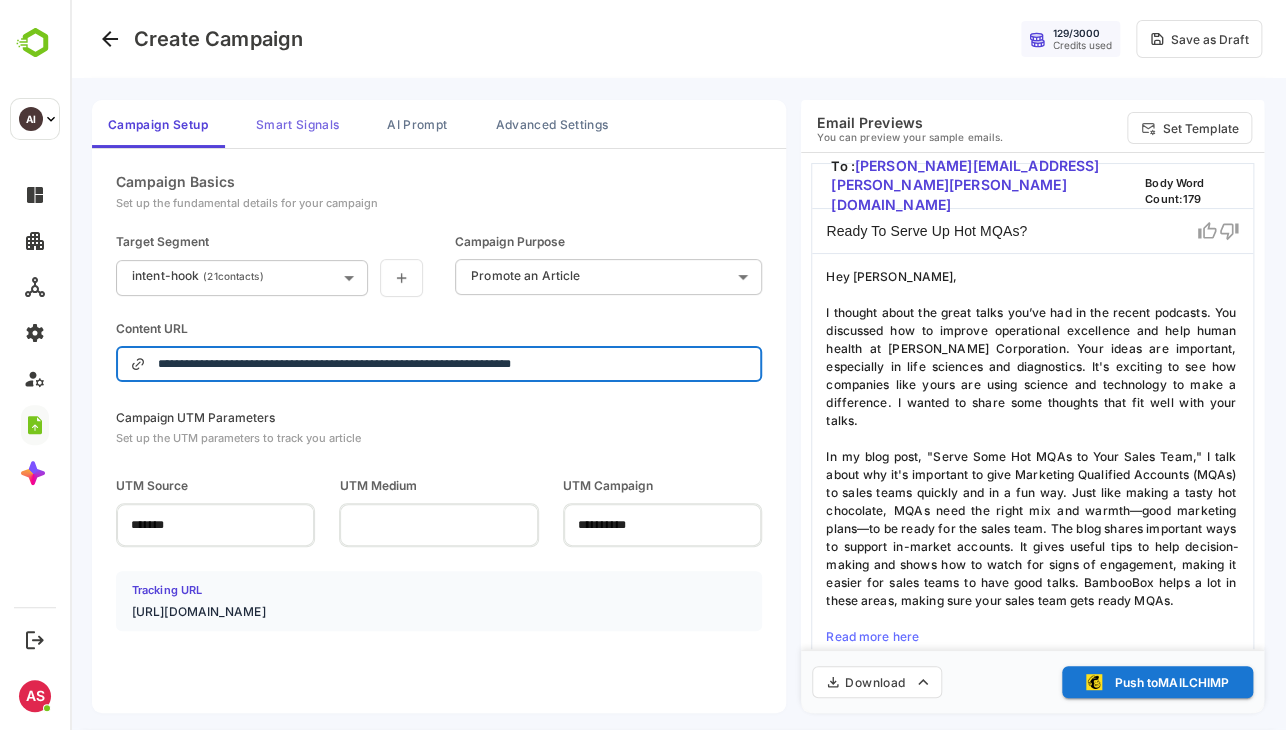 click on "Smart Signals" at bounding box center [297, 124] 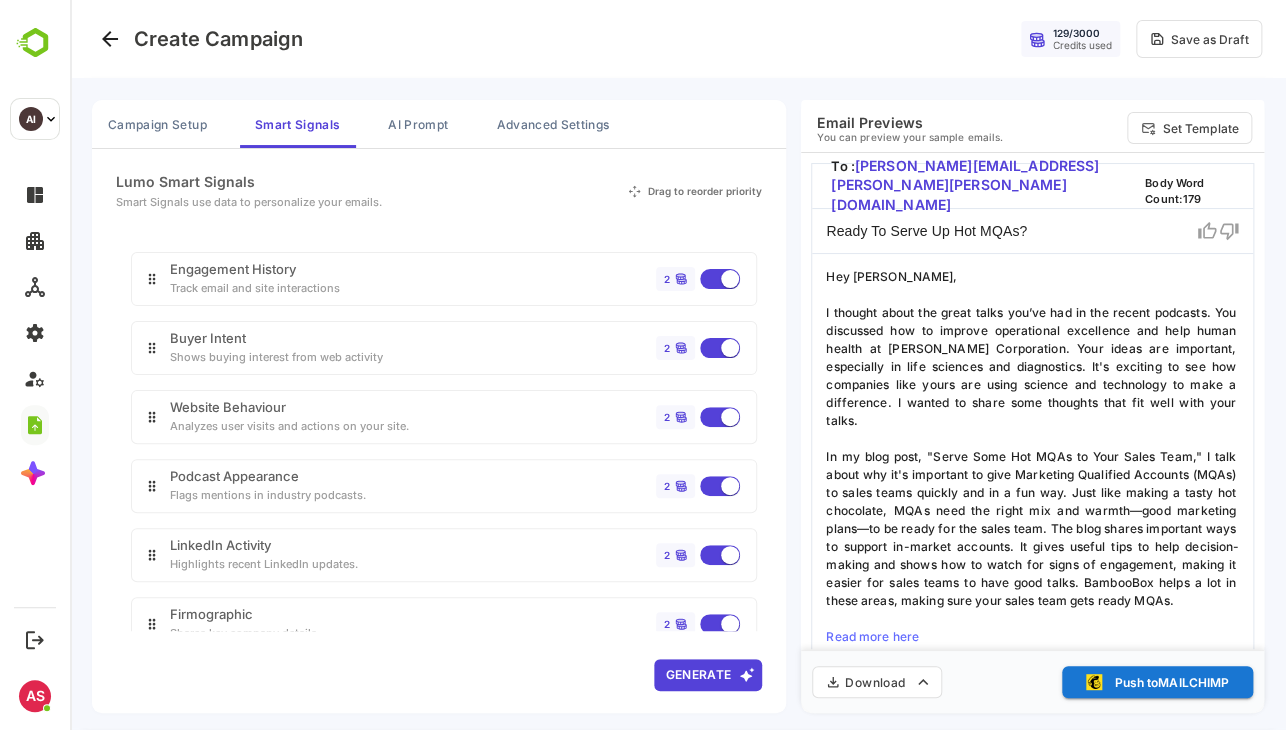 scroll, scrollTop: 148, scrollLeft: 0, axis: vertical 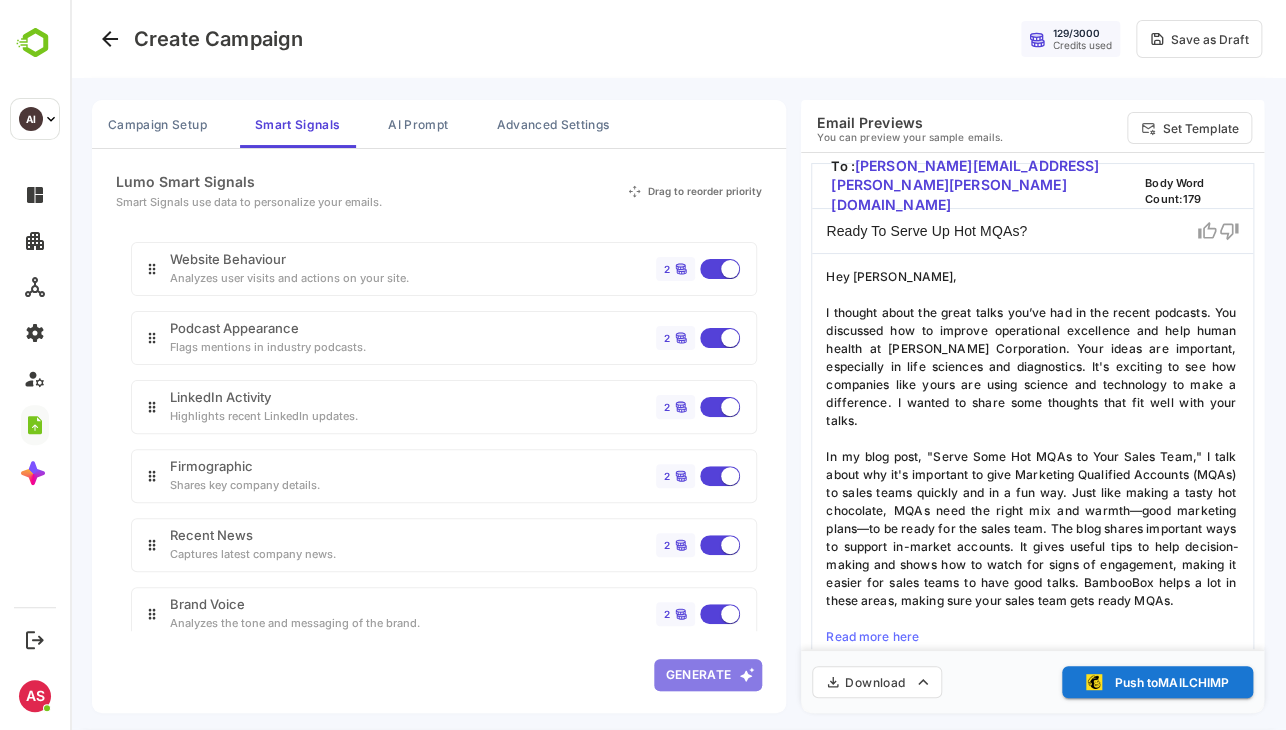 click on "Generate" at bounding box center [708, 675] 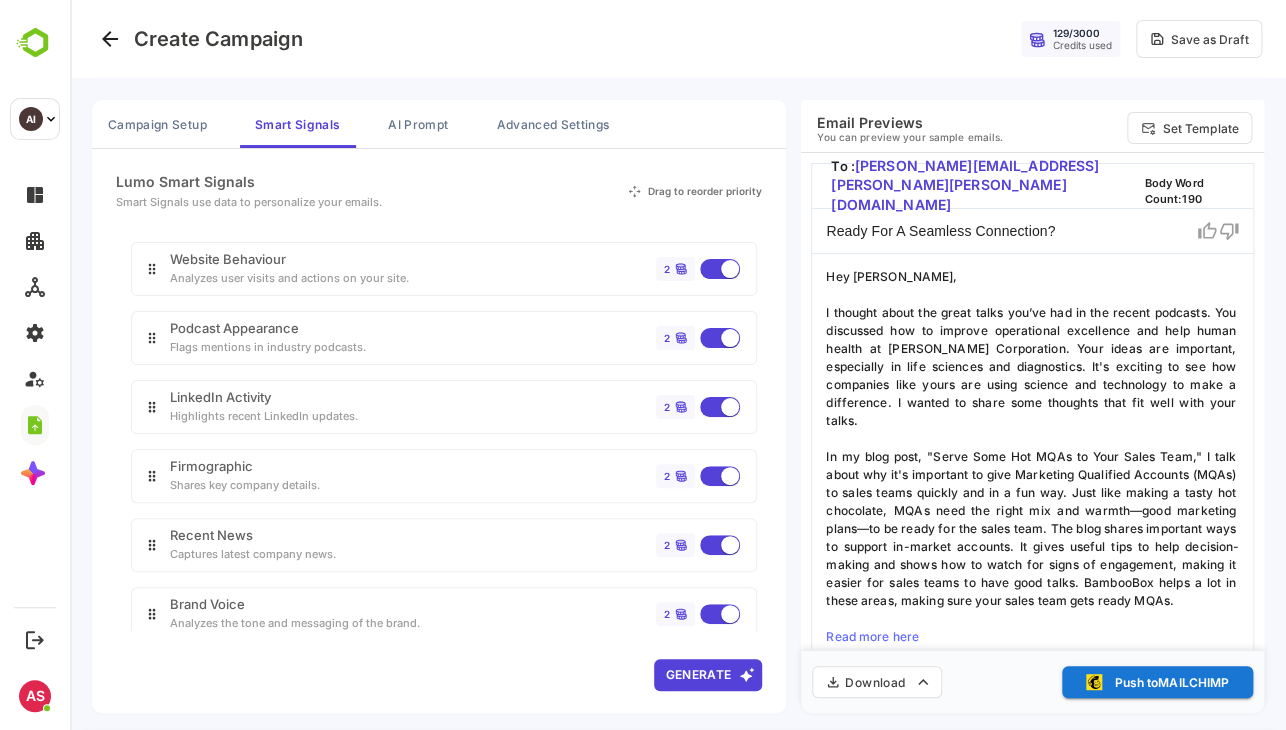 scroll, scrollTop: 86, scrollLeft: 0, axis: vertical 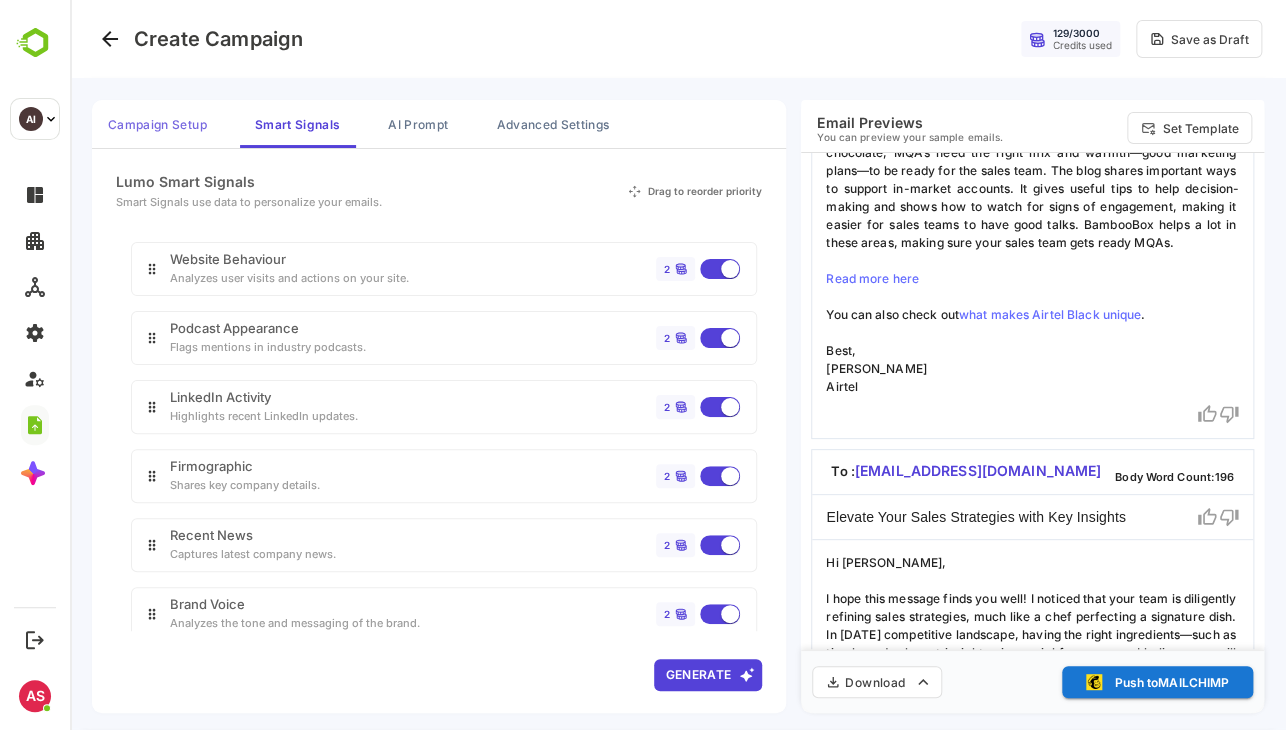 click on "Campaign Setup" at bounding box center (157, 124) 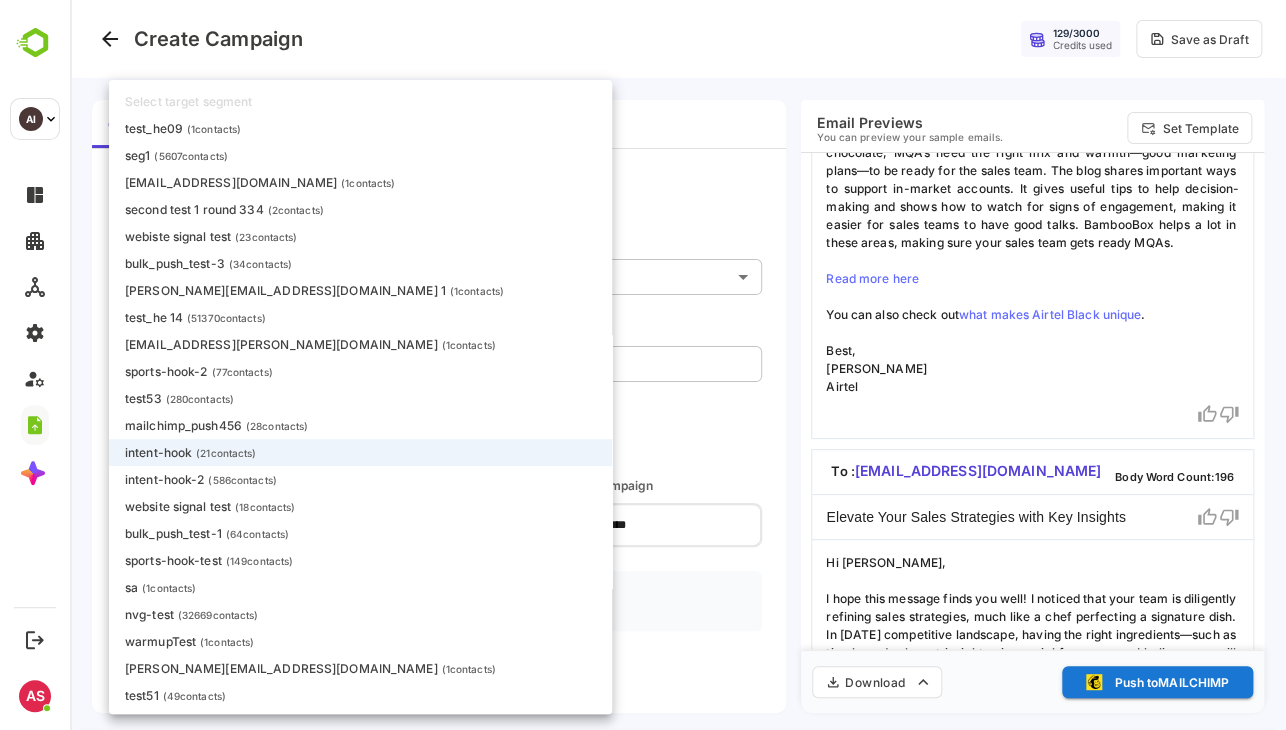 click on "**********" at bounding box center [678, 365] 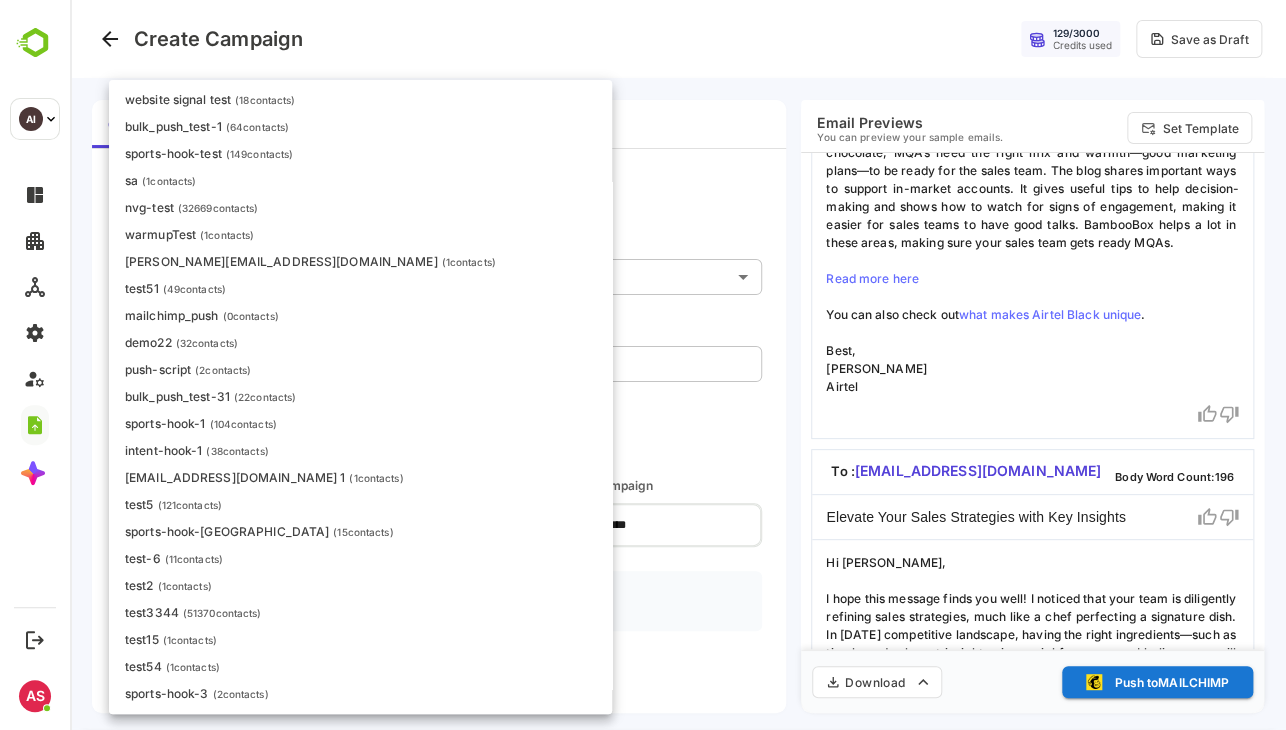 scroll, scrollTop: 410, scrollLeft: 0, axis: vertical 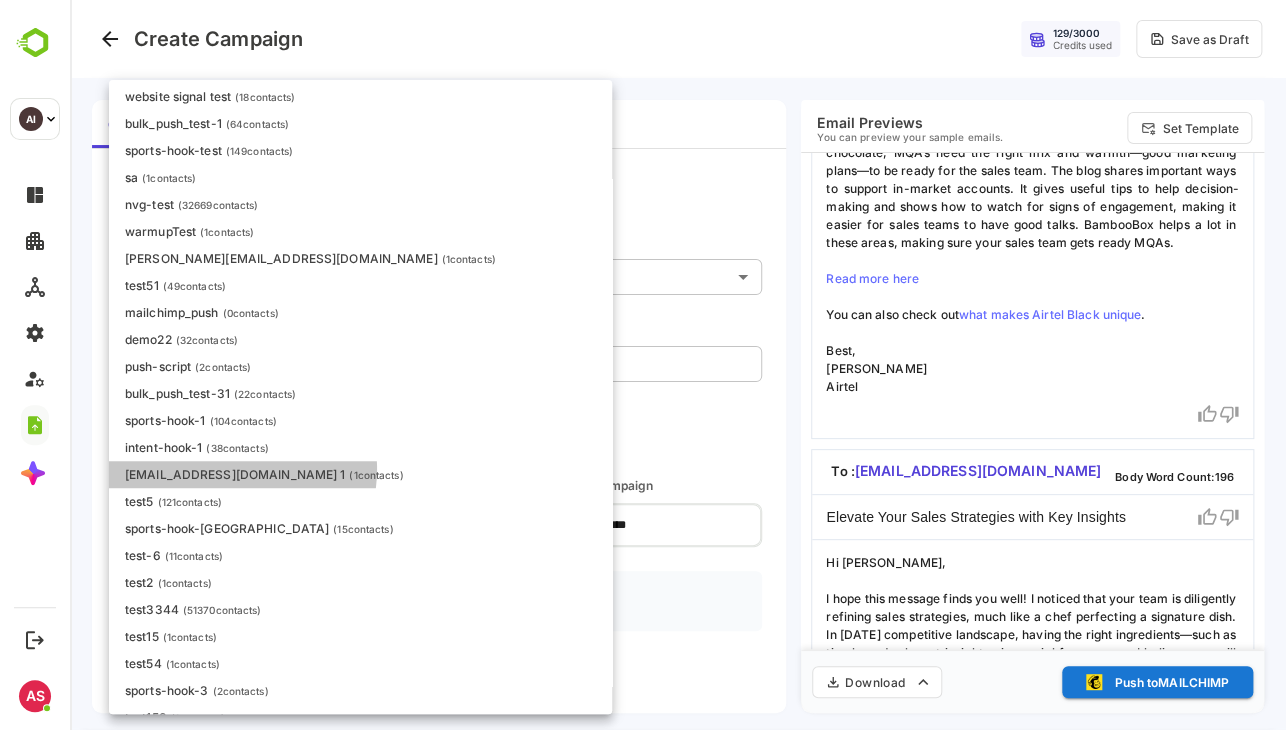 click on "[EMAIL_ADDRESS][DOMAIN_NAME] 1" at bounding box center (235, 474) 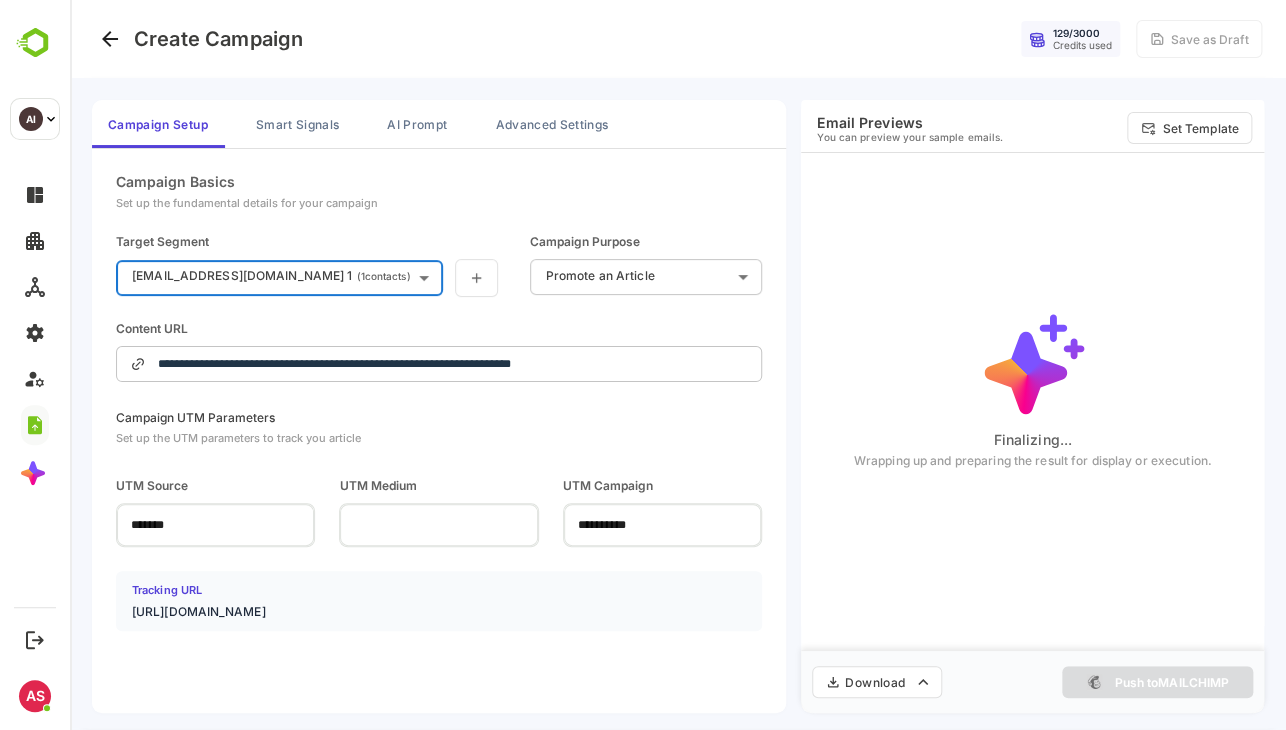type 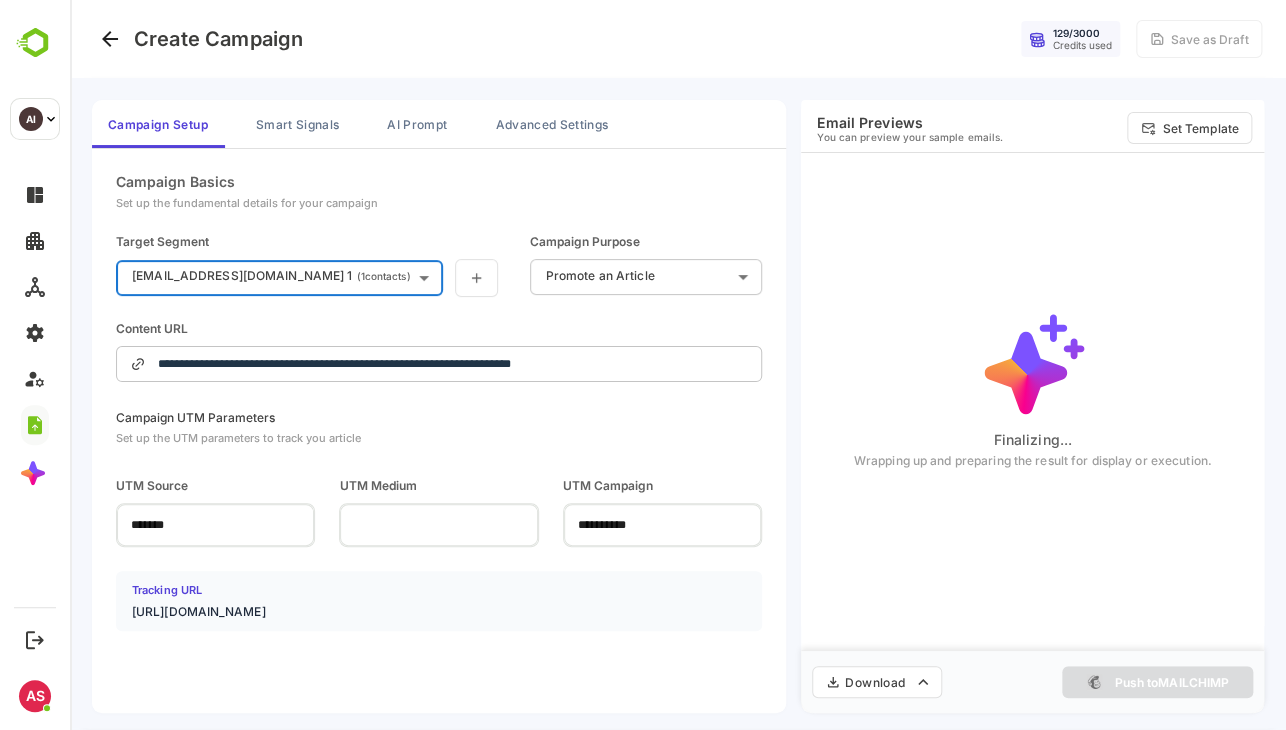 type 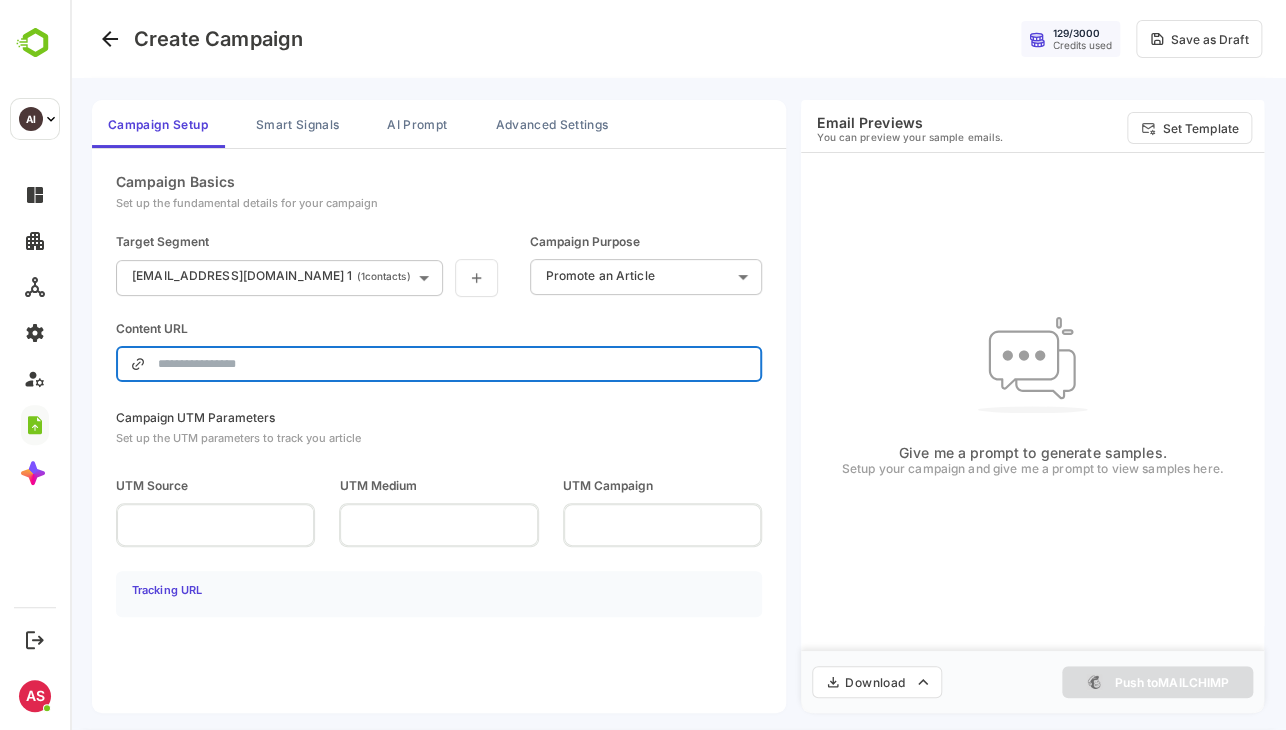 click at bounding box center [453, 364] 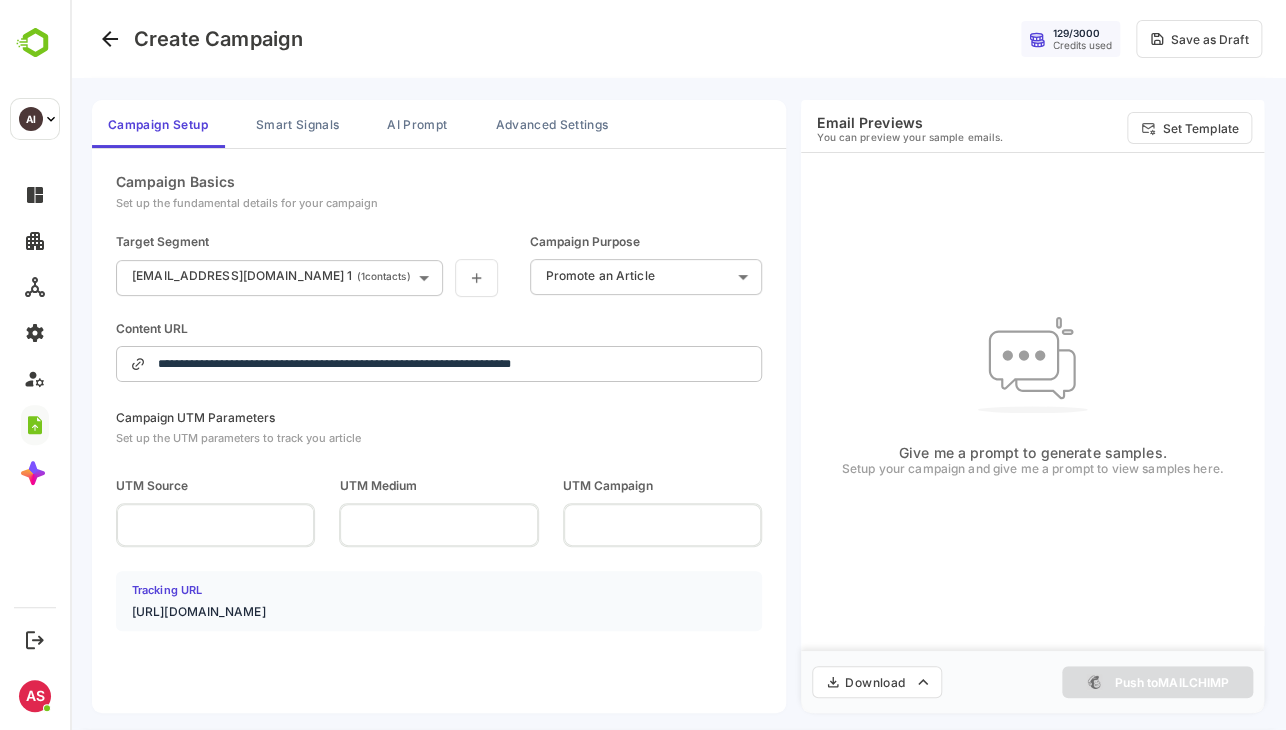 click on "UTM Source ​ UTM Medium ​ UTM Campaign ​" at bounding box center [439, 512] 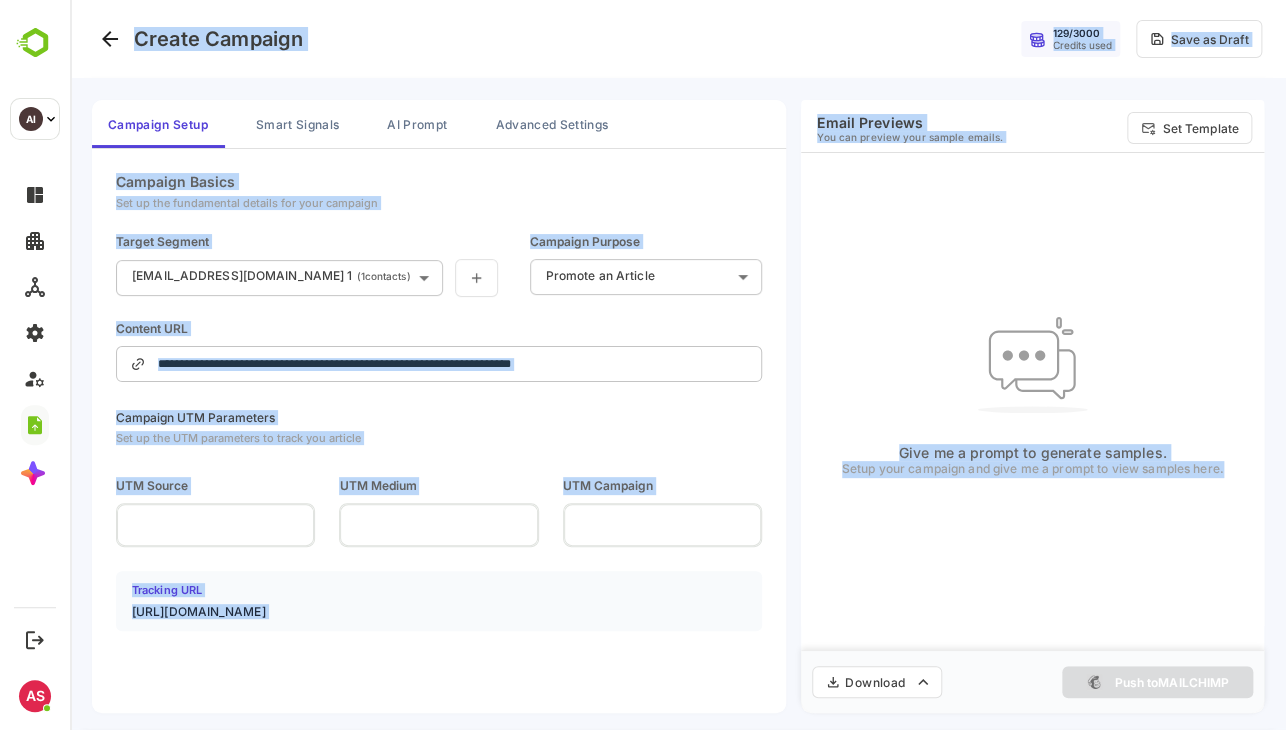 click on "**********" at bounding box center (453, 364) 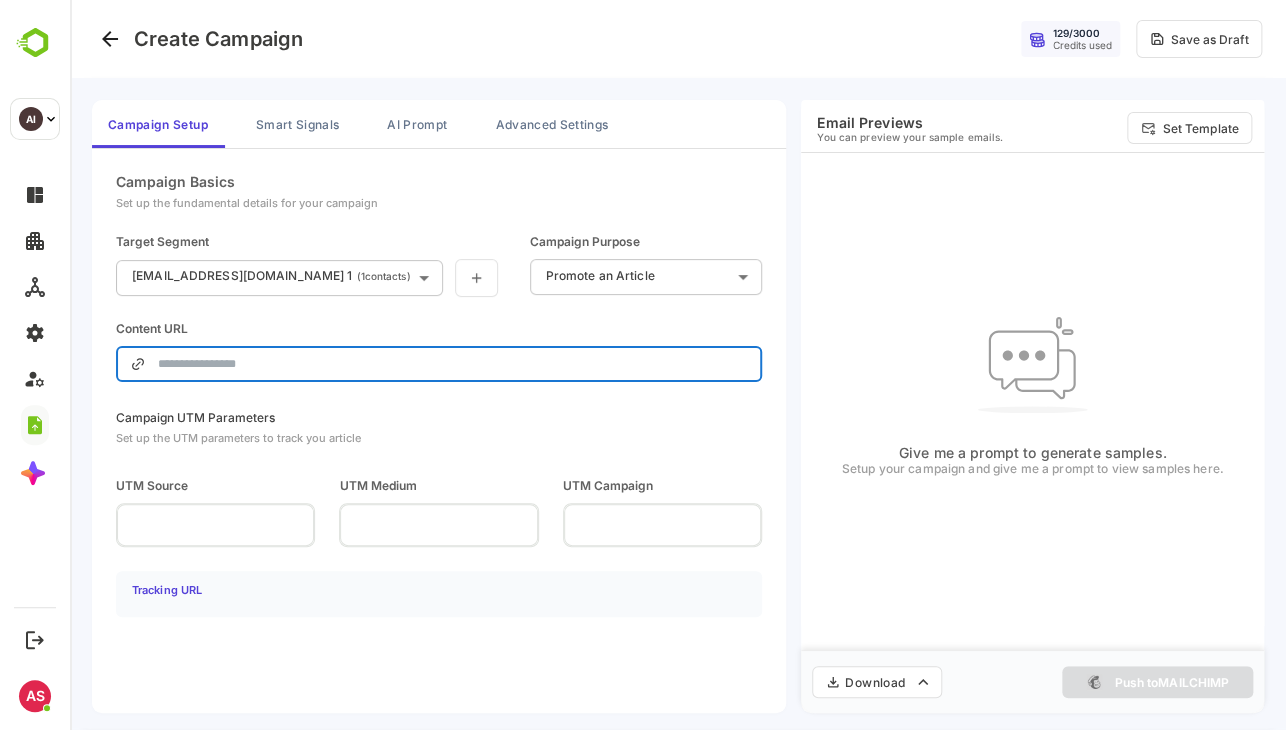 paste on "**********" 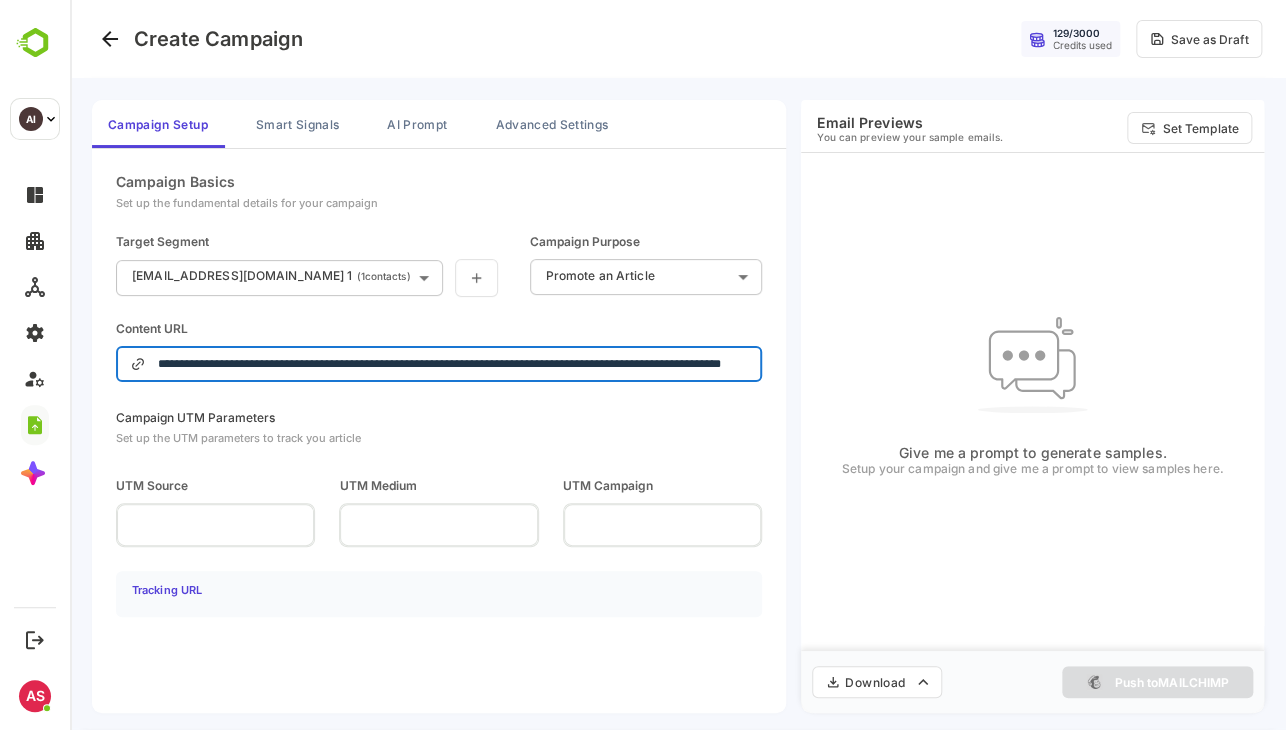 scroll, scrollTop: 0, scrollLeft: 112, axis: horizontal 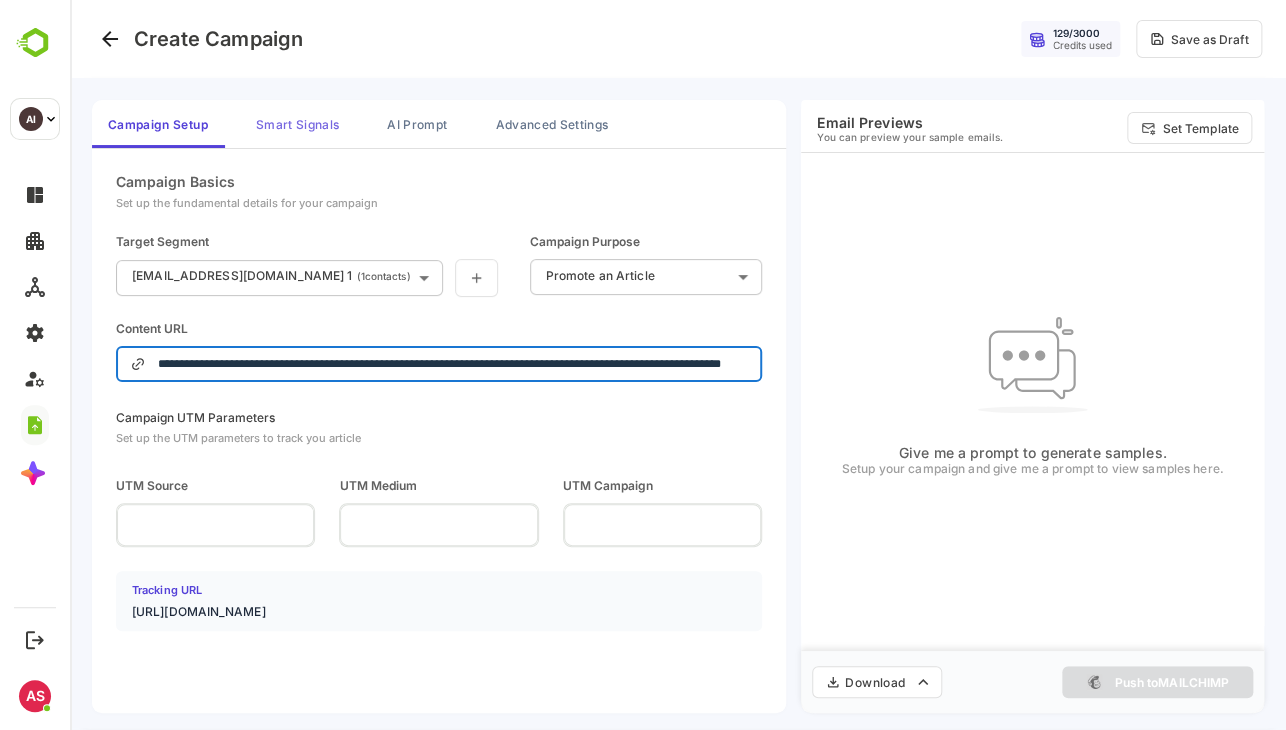 type on "**********" 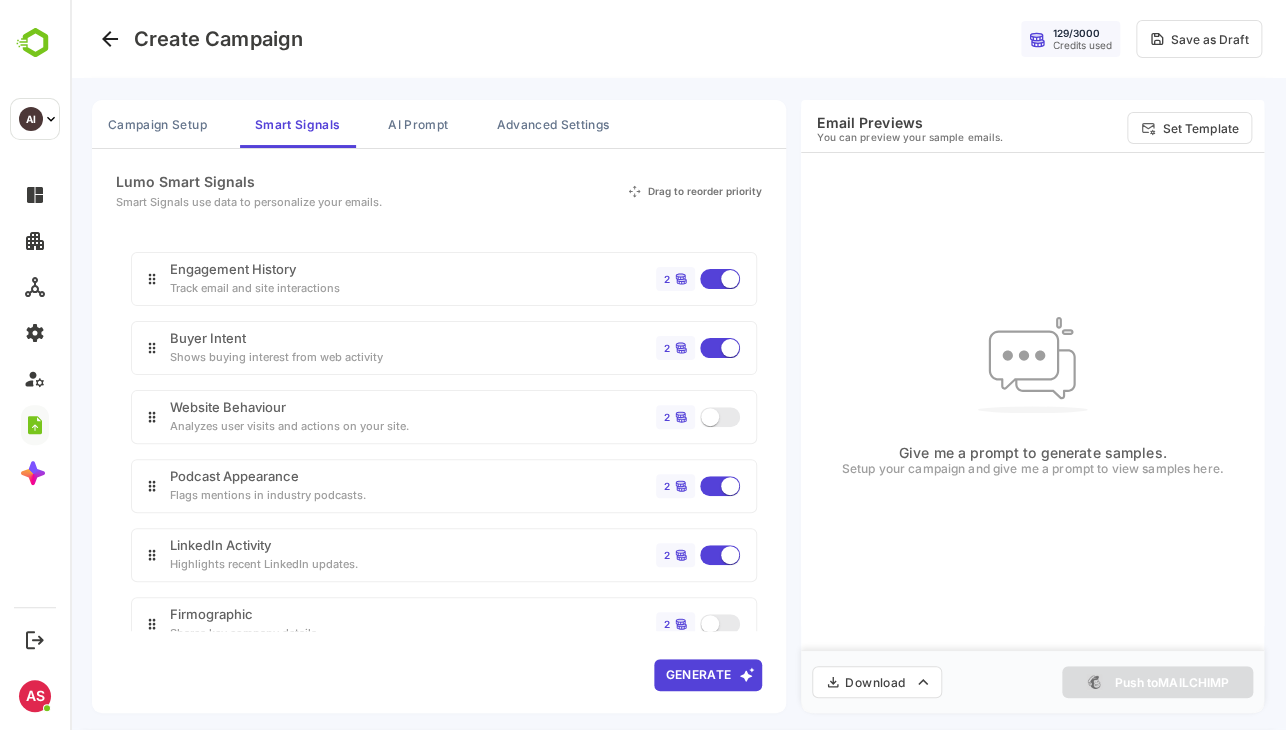scroll, scrollTop: 148, scrollLeft: 0, axis: vertical 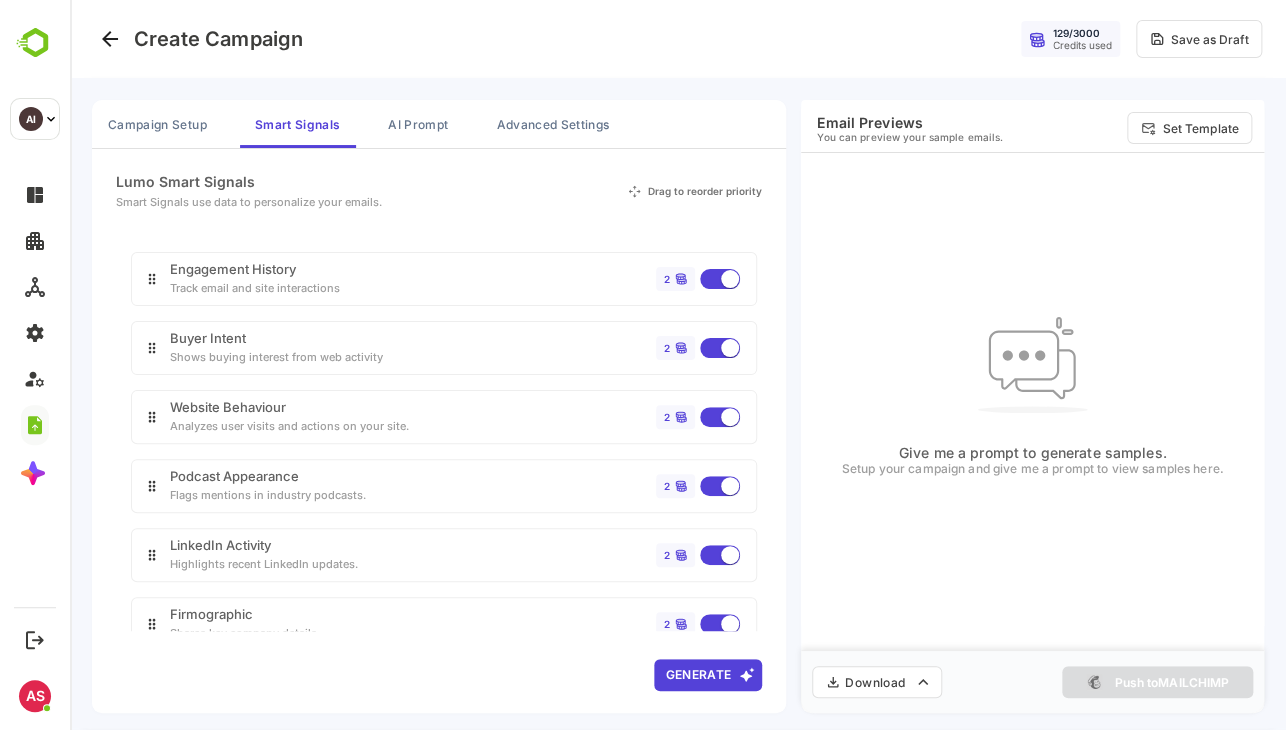 click on "Generate" at bounding box center [708, 675] 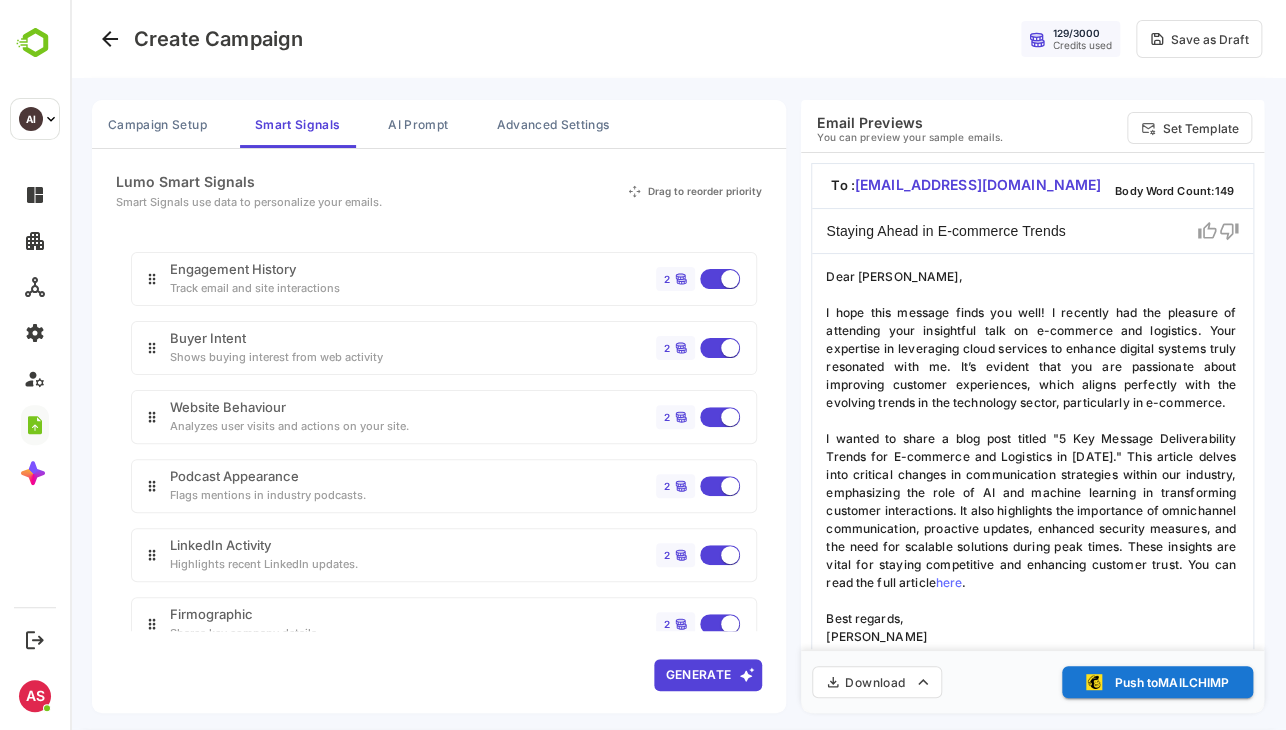 scroll, scrollTop: 139, scrollLeft: 0, axis: vertical 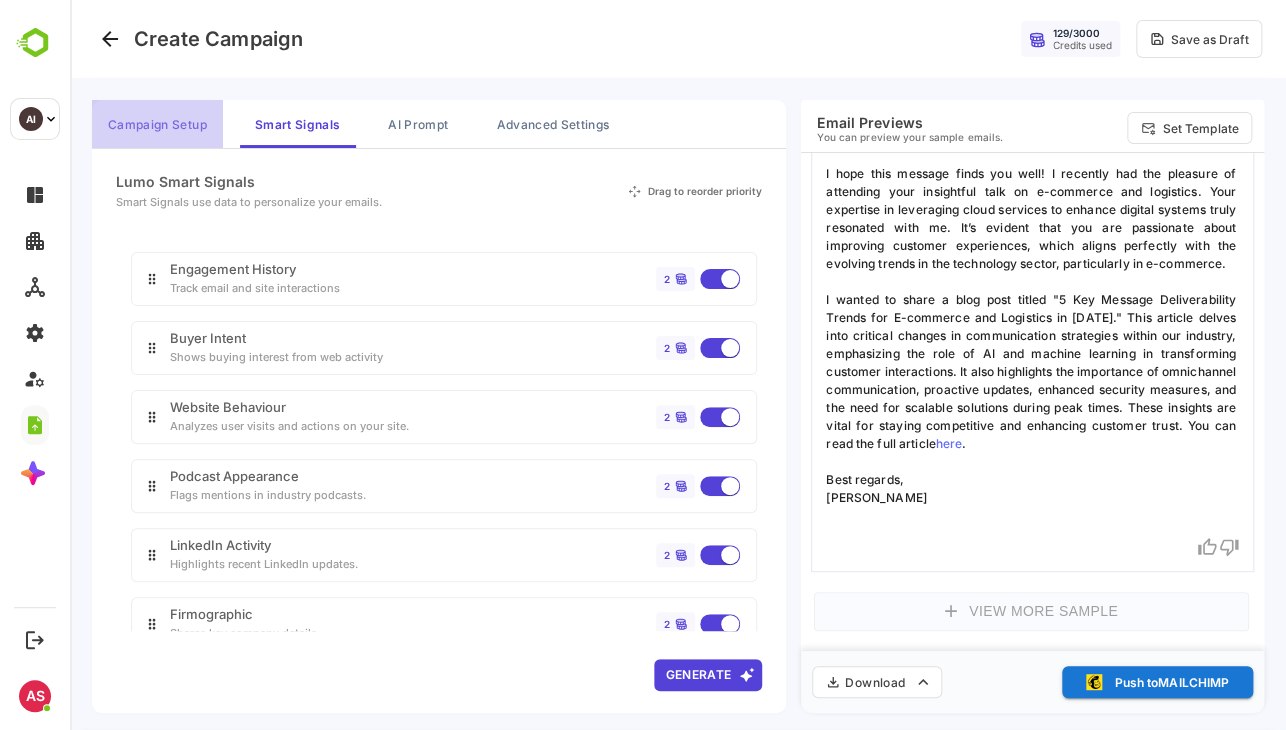click on "Campaign Setup" at bounding box center (157, 124) 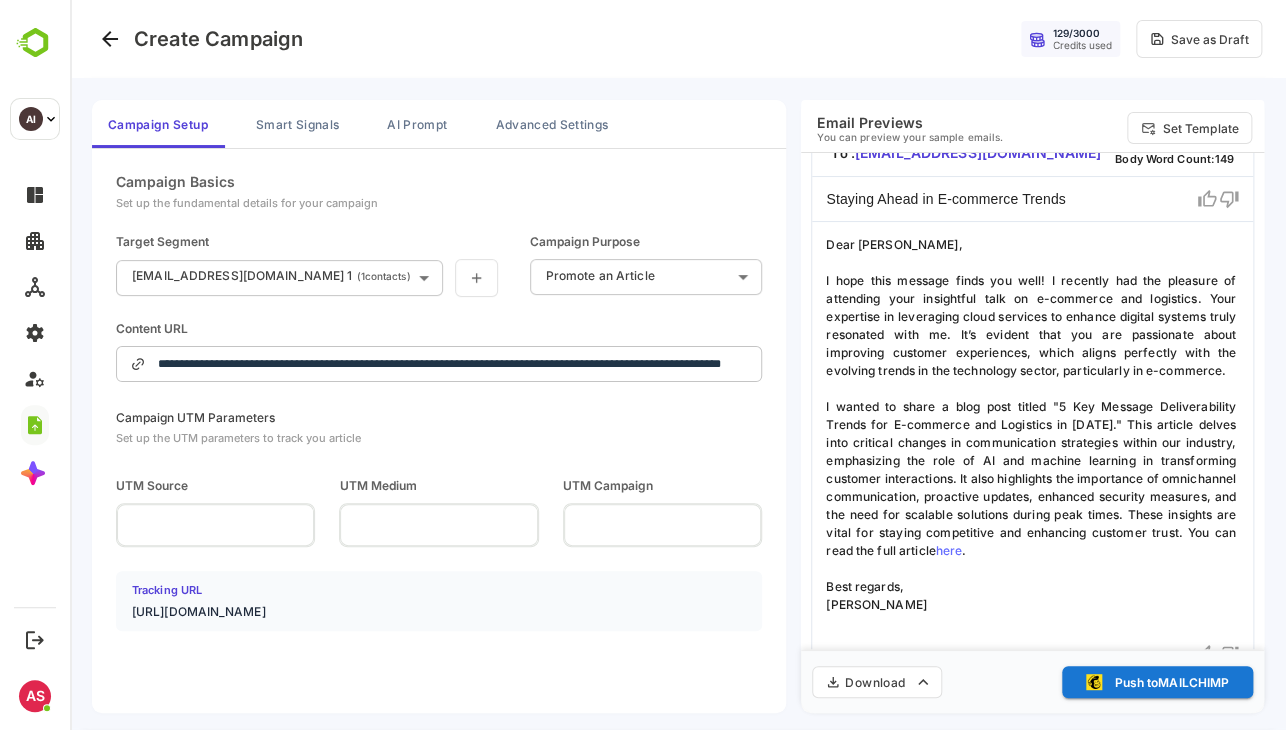 scroll, scrollTop: 31, scrollLeft: 0, axis: vertical 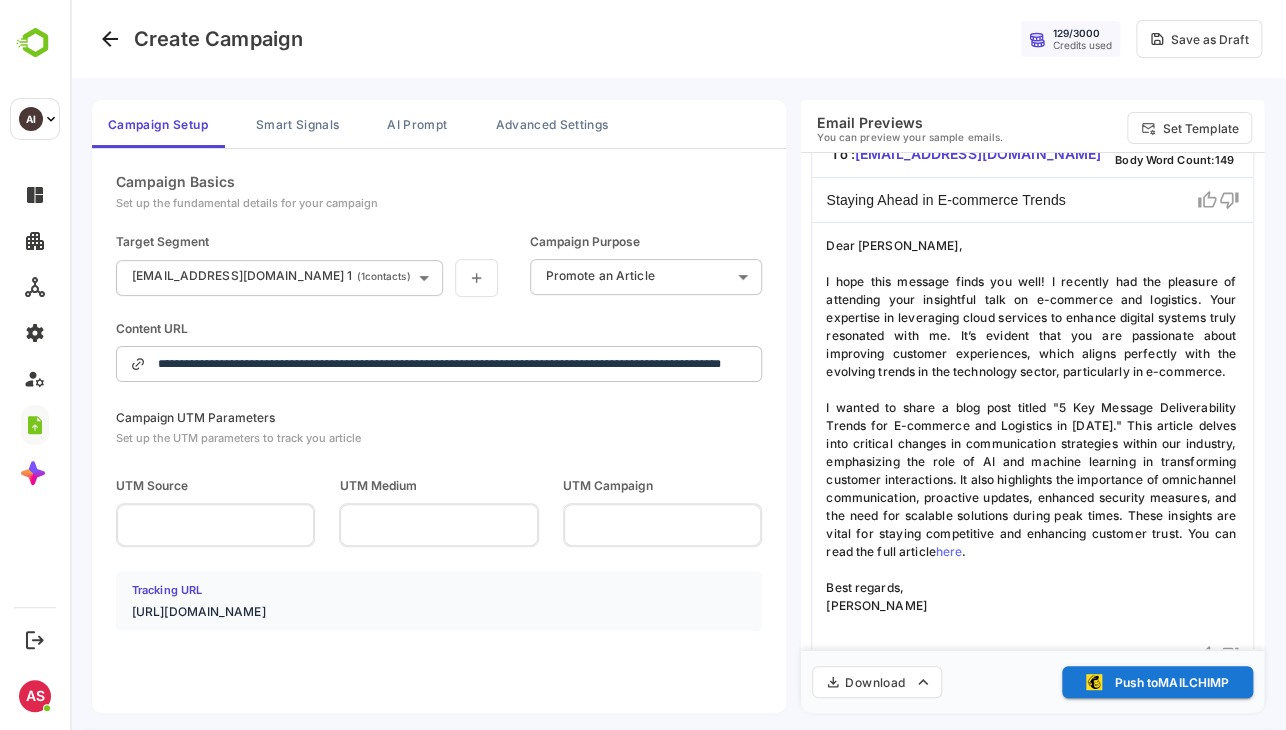 type 